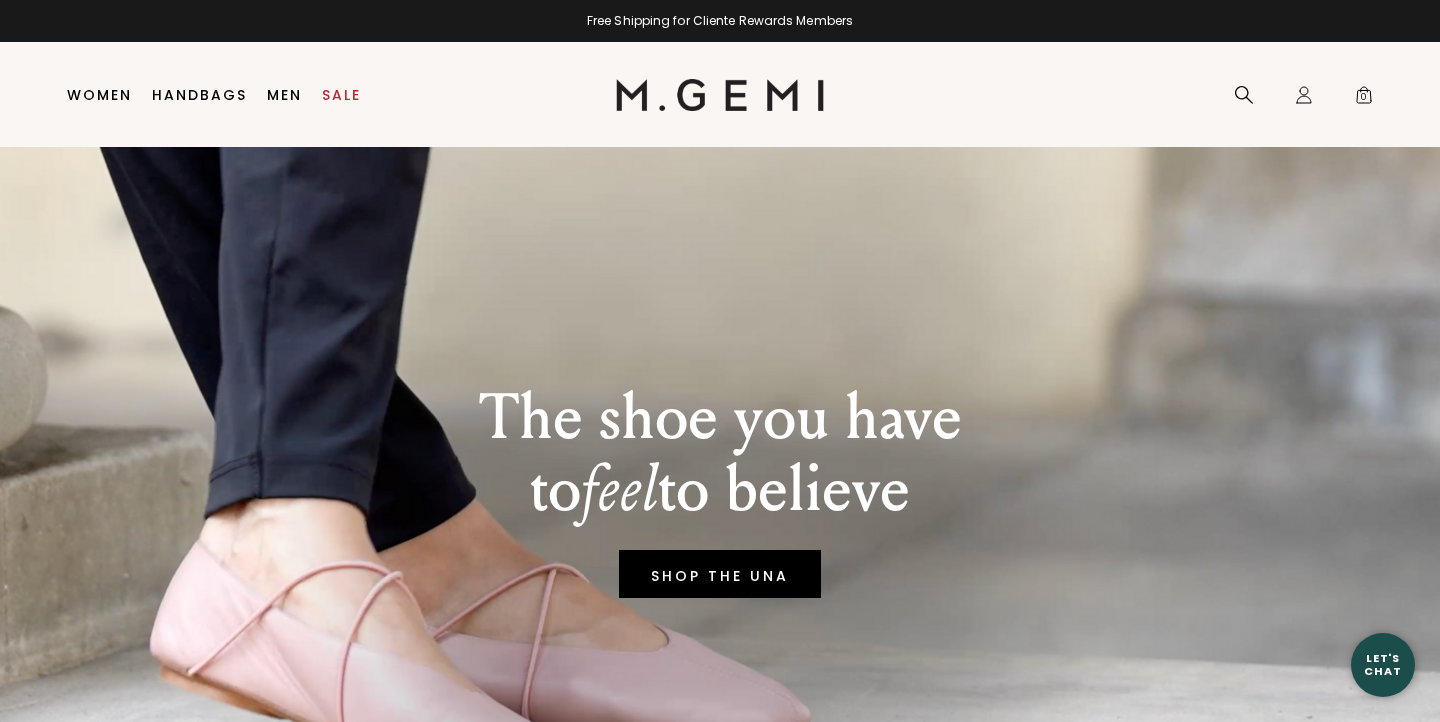 scroll, scrollTop: 0, scrollLeft: 0, axis: both 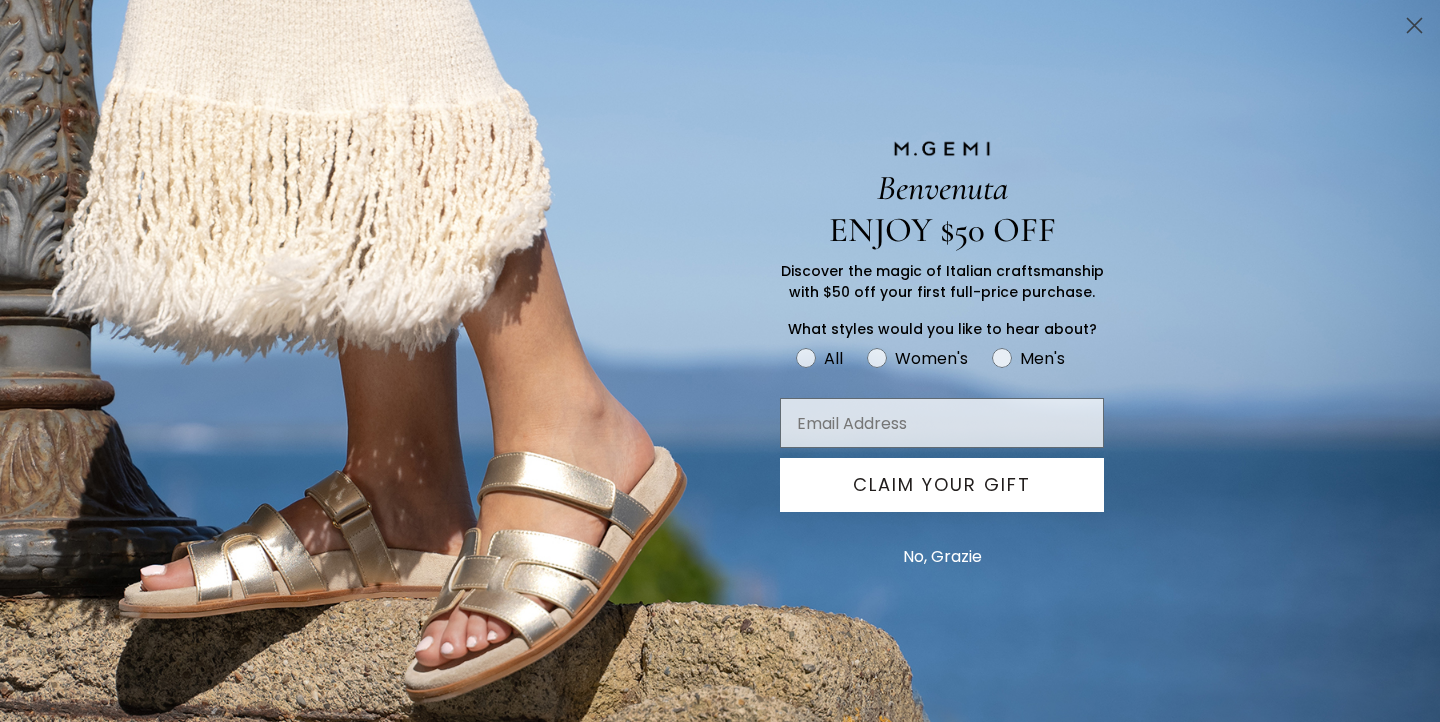 click on "No, Grazie" at bounding box center (942, 557) 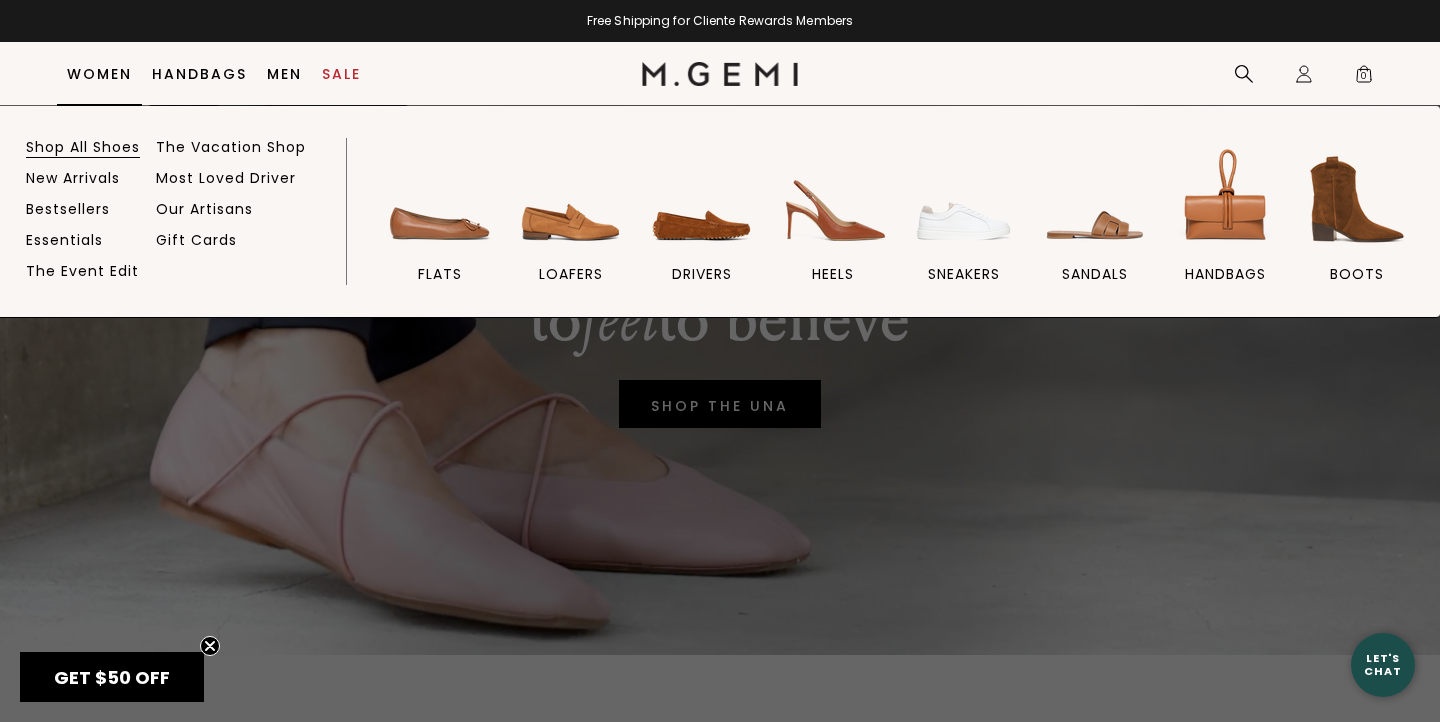 click on "Shop All Shoes" at bounding box center [83, 147] 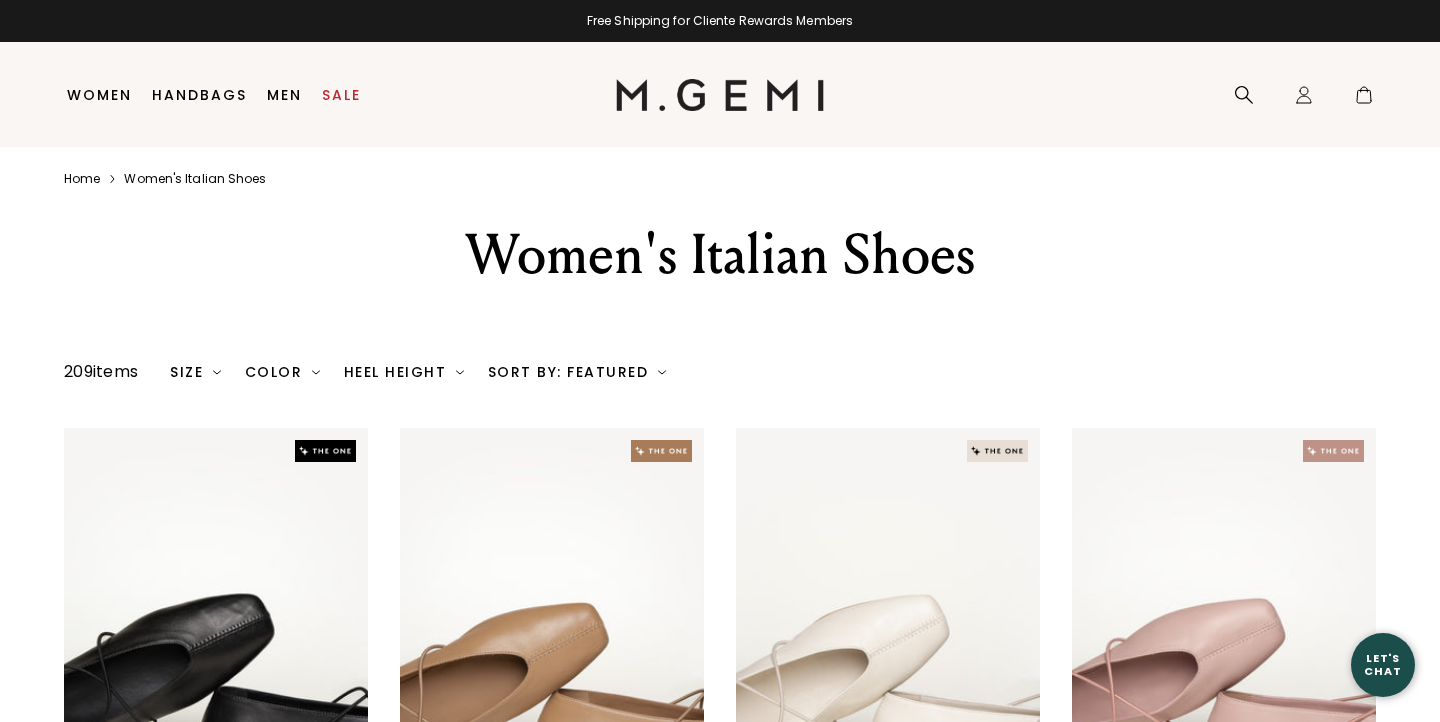 scroll, scrollTop: 0, scrollLeft: 0, axis: both 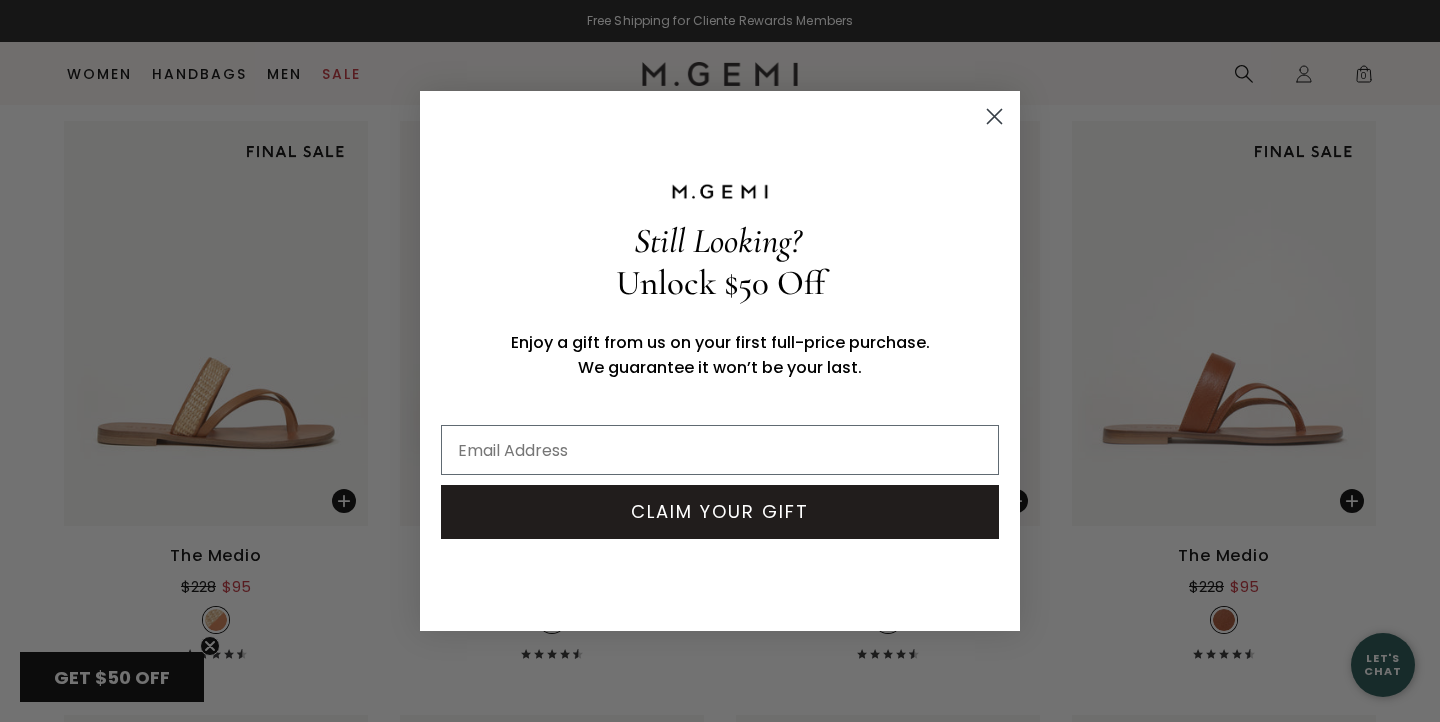 click 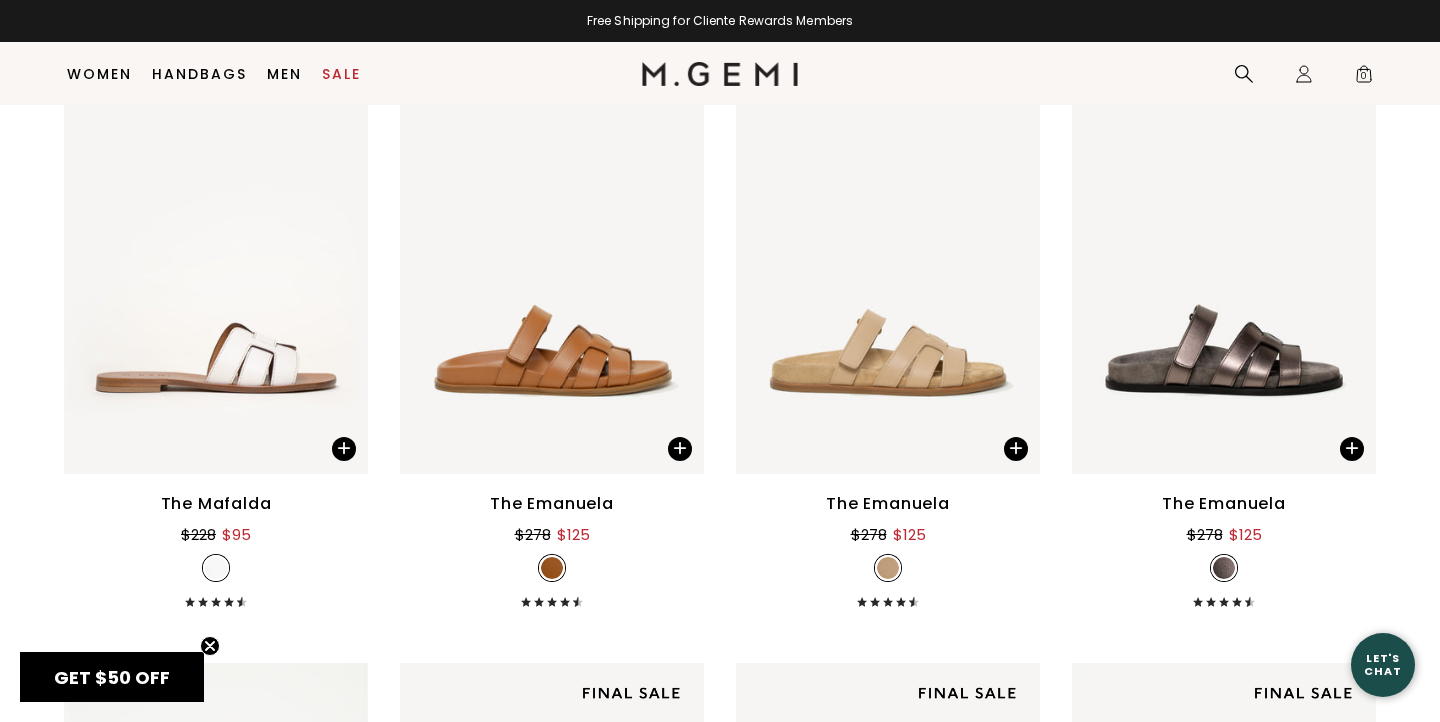 scroll, scrollTop: 8046, scrollLeft: 0, axis: vertical 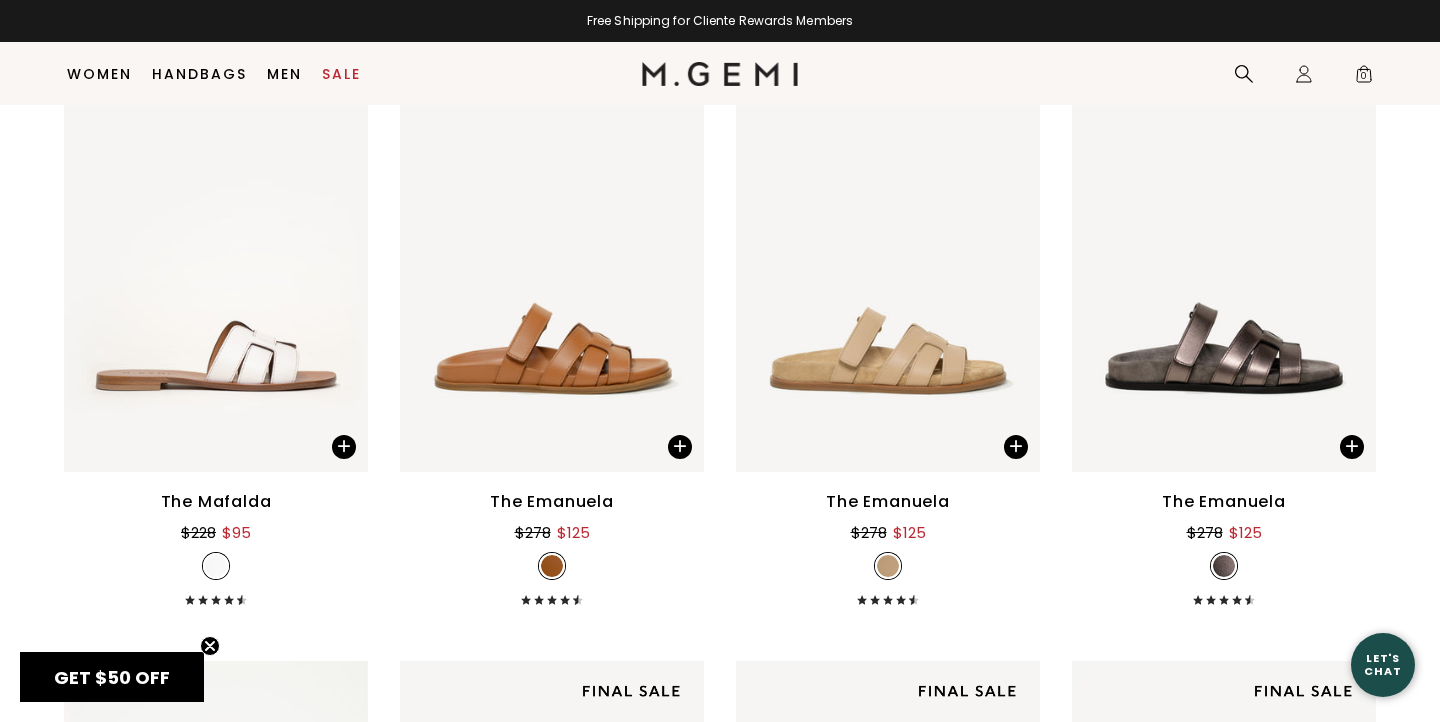 click on "The Emanuela" at bounding box center [552, 502] 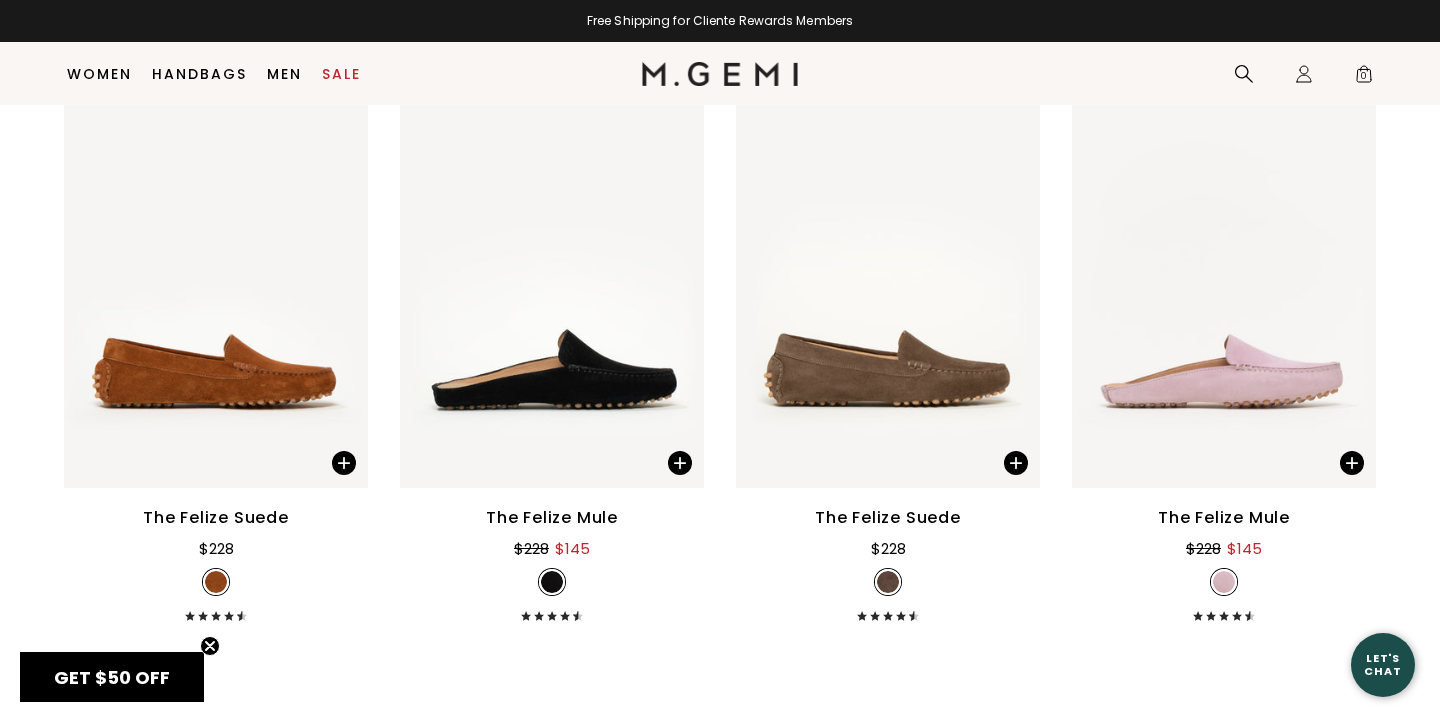 scroll, scrollTop: 10410, scrollLeft: 0, axis: vertical 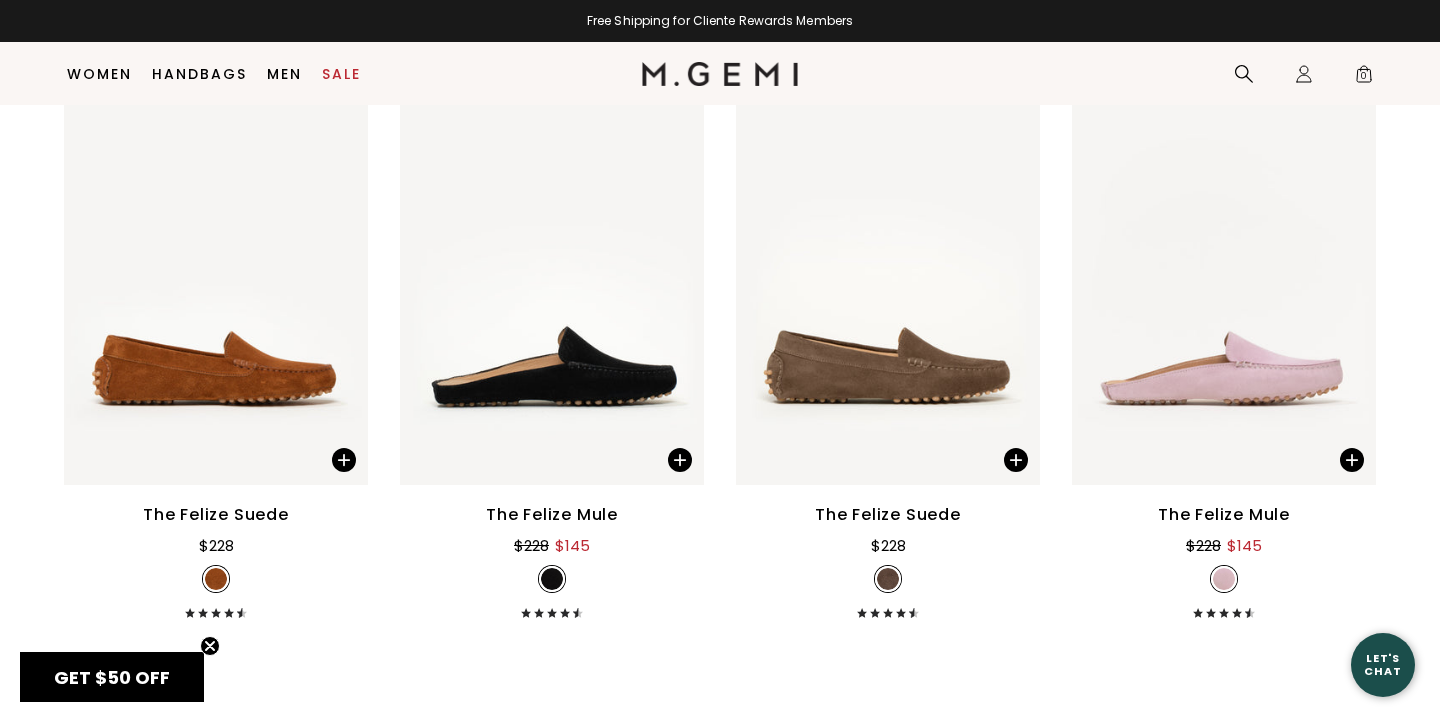 click on "The Felize Suede" at bounding box center (216, 515) 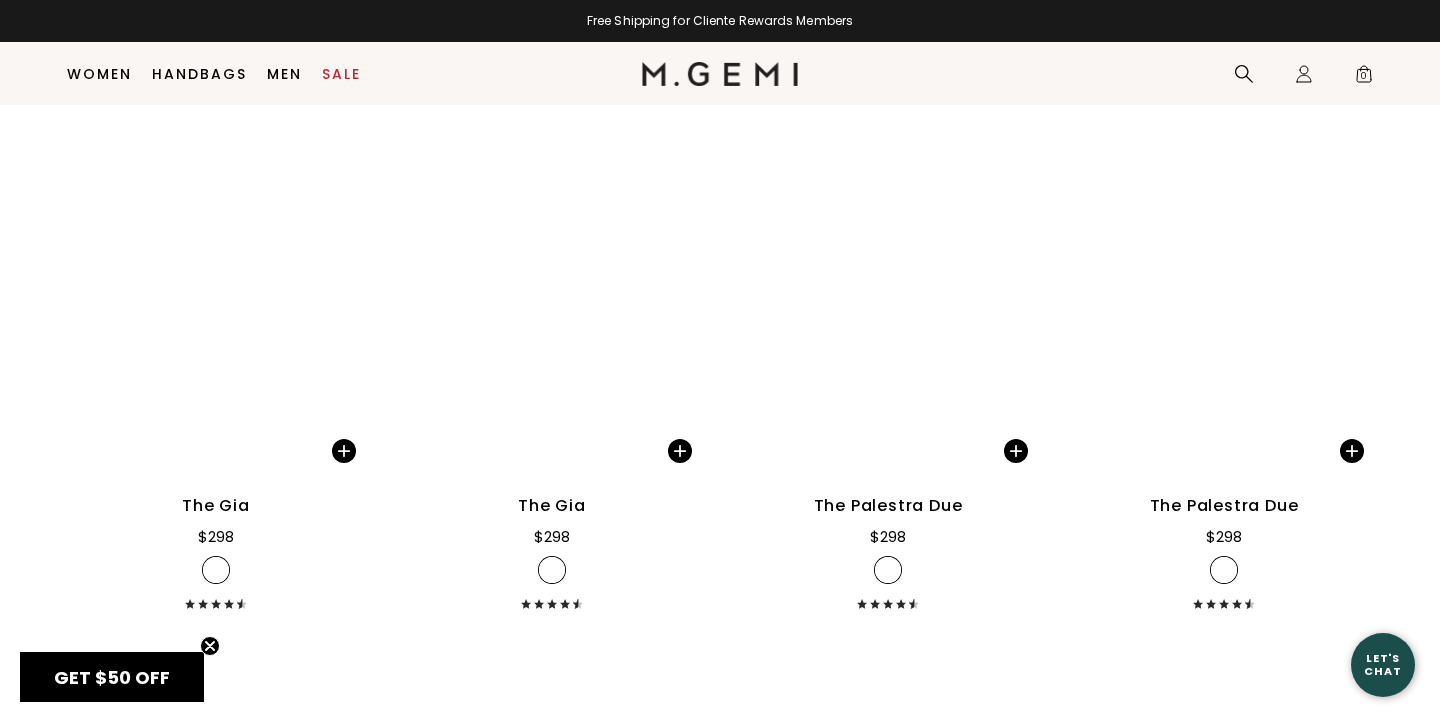 scroll, scrollTop: 15779, scrollLeft: 0, axis: vertical 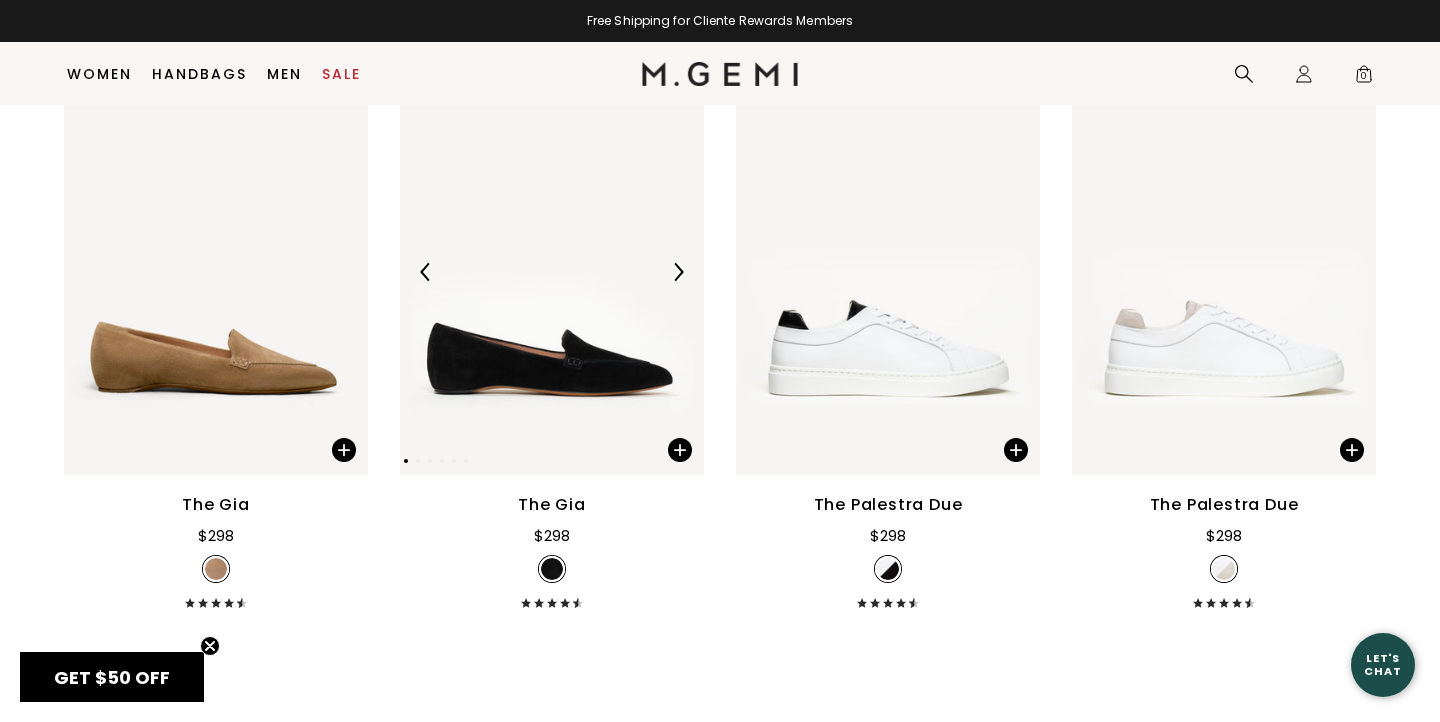 click at bounding box center (552, 272) 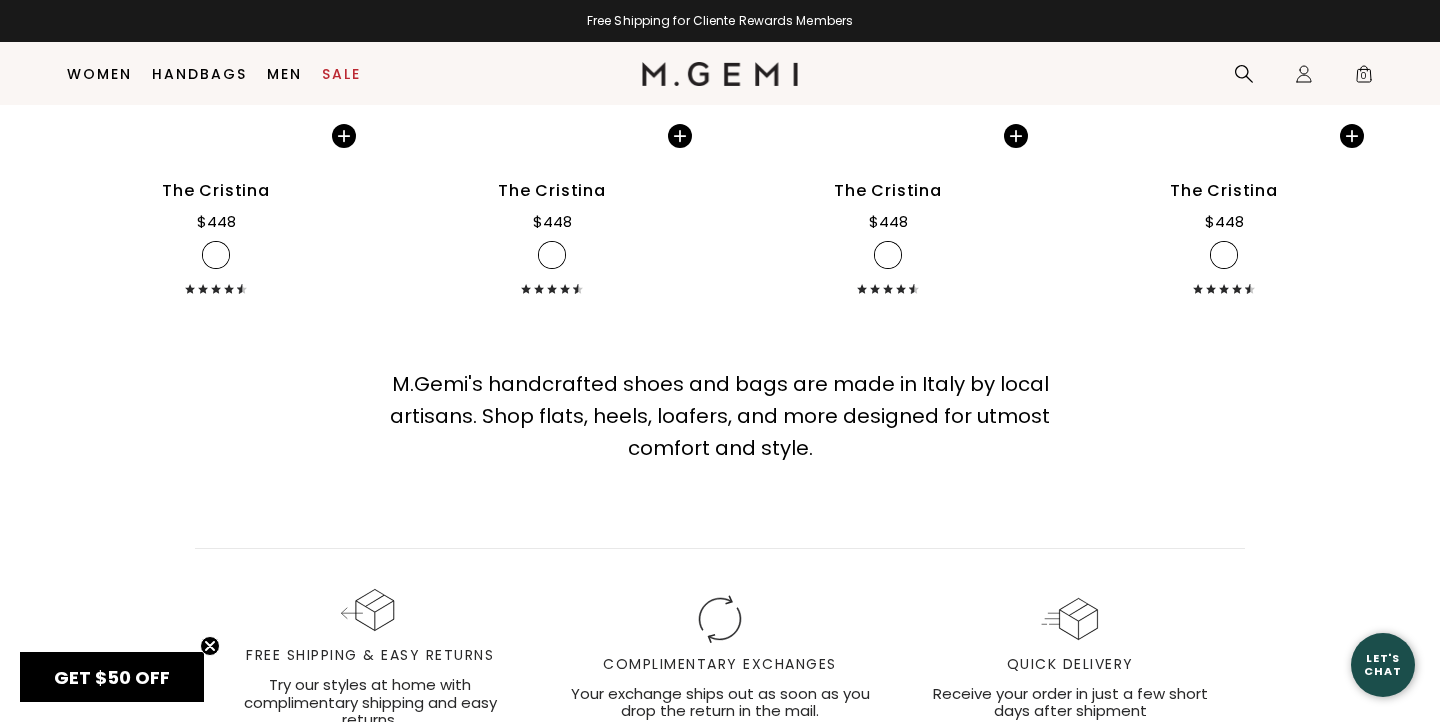 scroll, scrollTop: 29736, scrollLeft: 0, axis: vertical 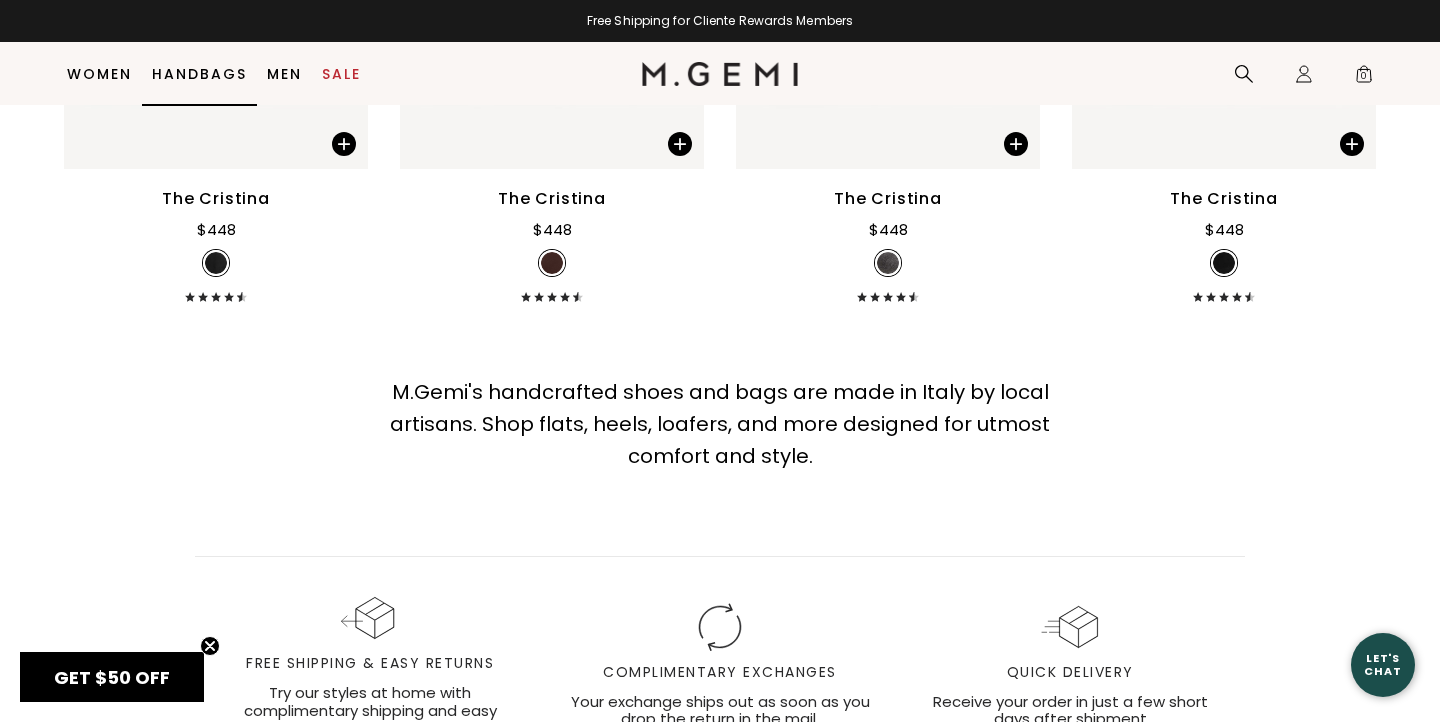 click on "Handbags" at bounding box center (199, 74) 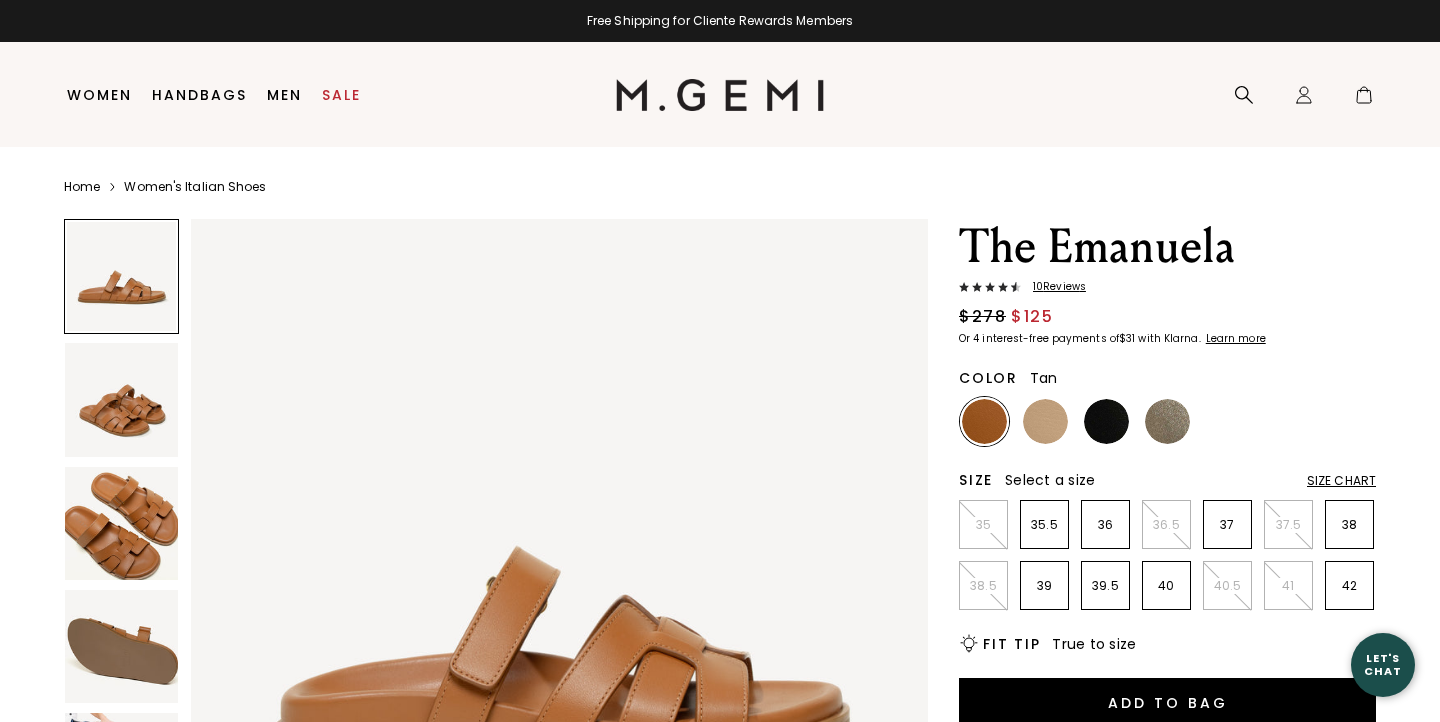scroll, scrollTop: 0, scrollLeft: 0, axis: both 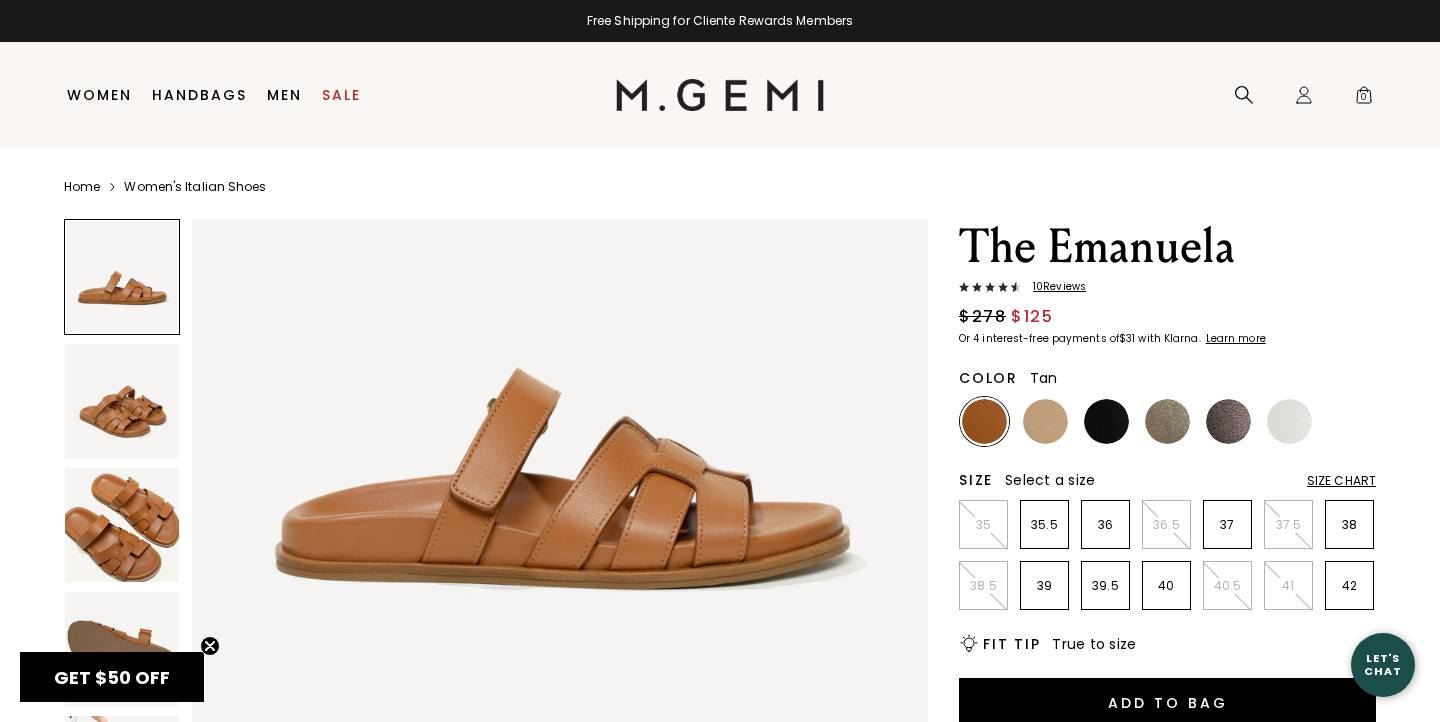 click at bounding box center [122, 401] 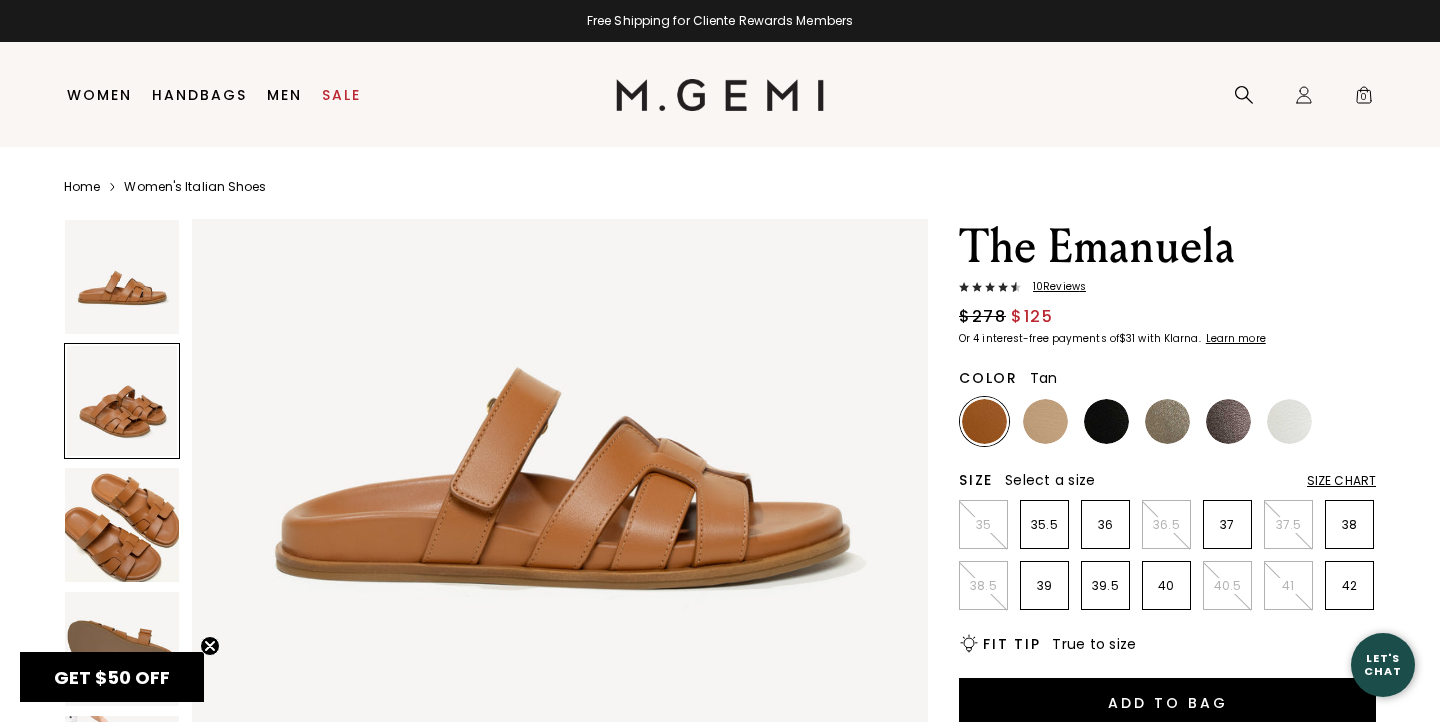 scroll, scrollTop: 756, scrollLeft: 0, axis: vertical 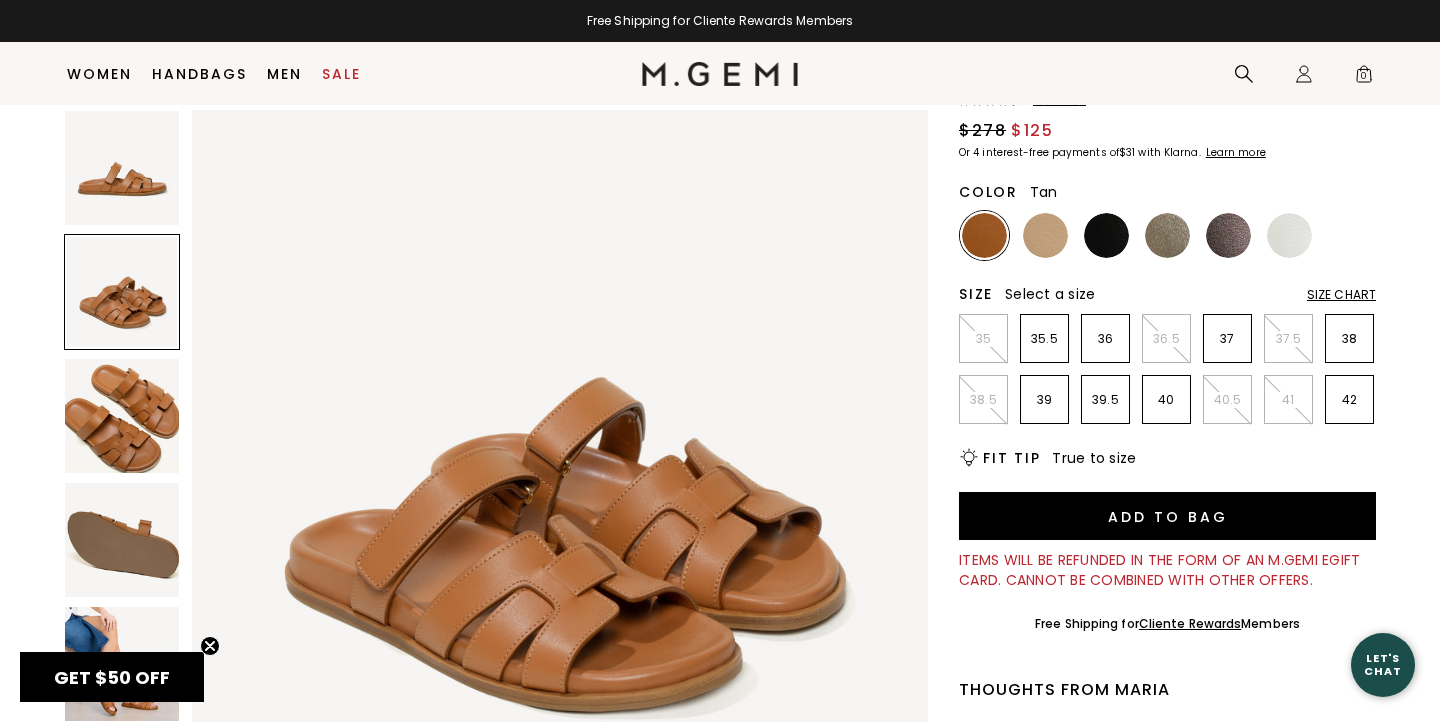 click at bounding box center (122, 416) 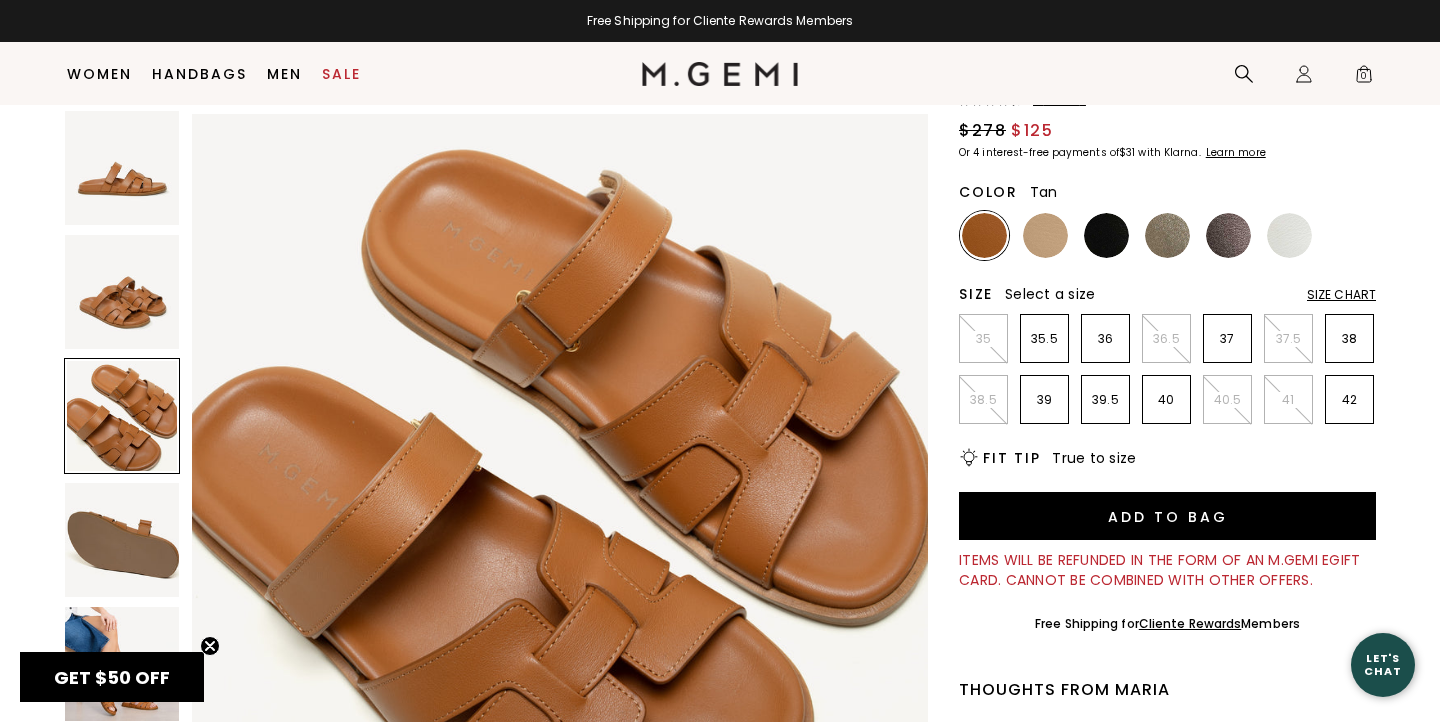 scroll, scrollTop: 1512, scrollLeft: 0, axis: vertical 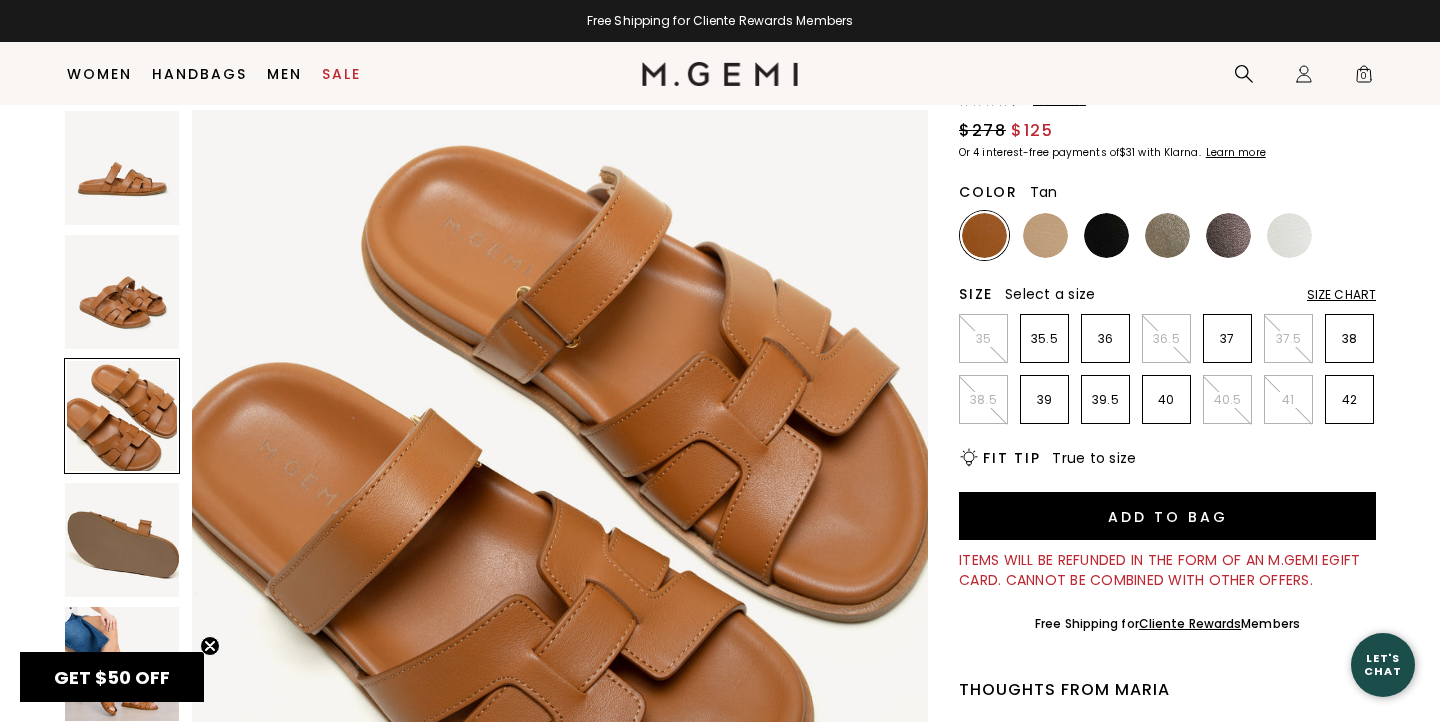 click at bounding box center [122, 540] 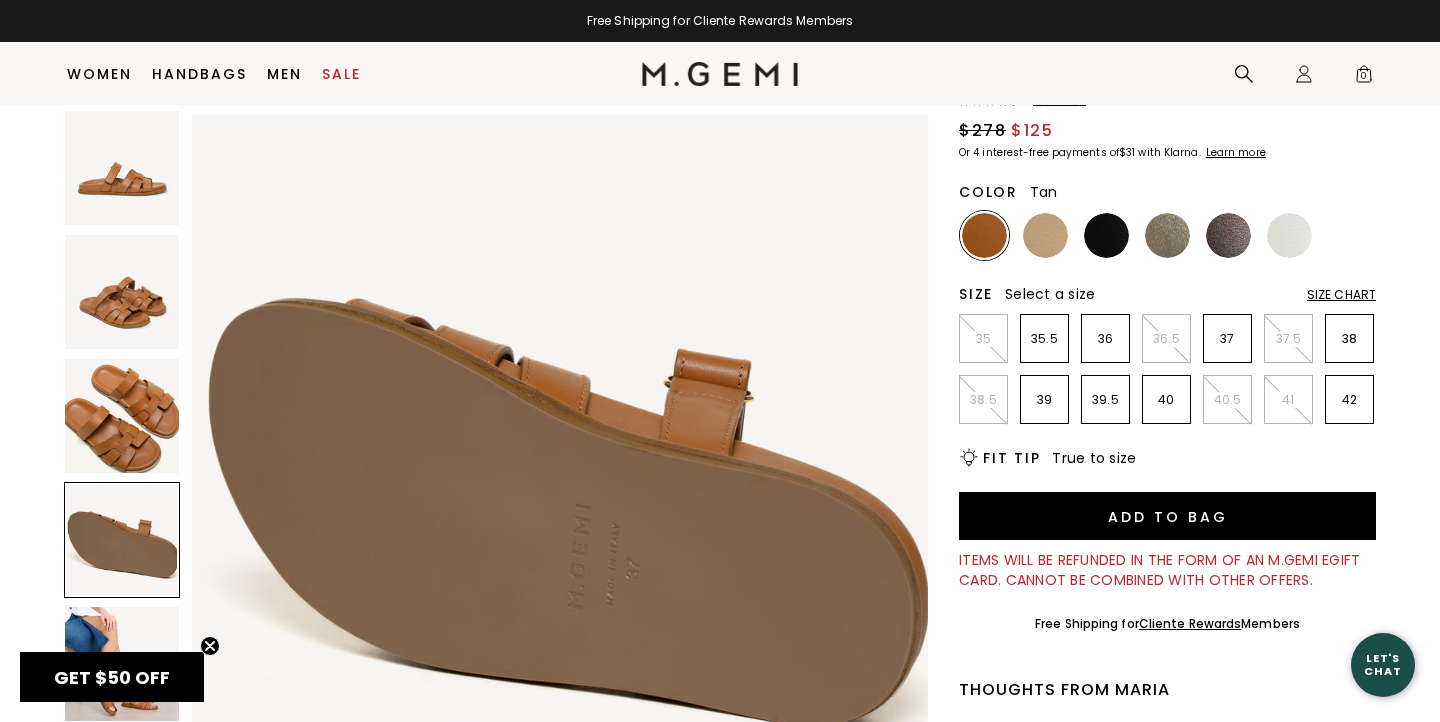 scroll, scrollTop: 2268, scrollLeft: 0, axis: vertical 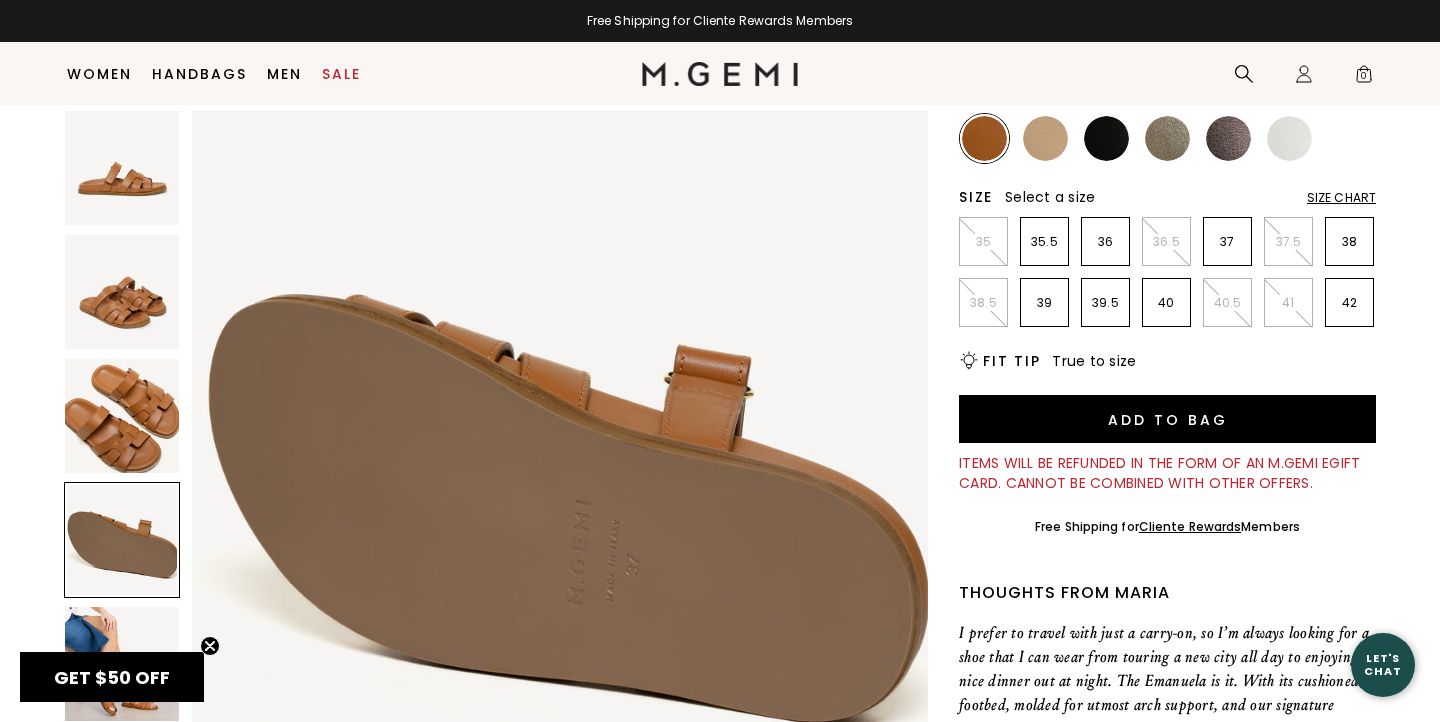 click at bounding box center (122, 664) 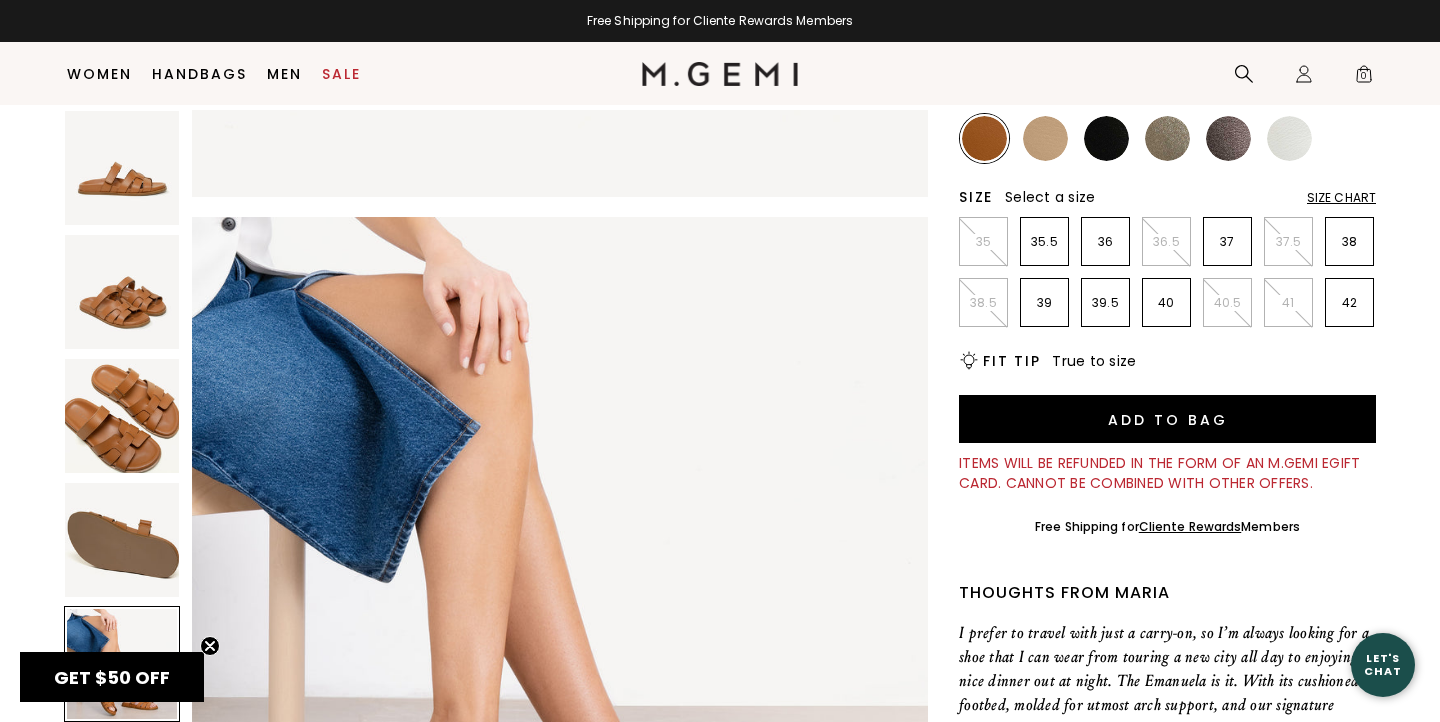 scroll, scrollTop: 3024, scrollLeft: 0, axis: vertical 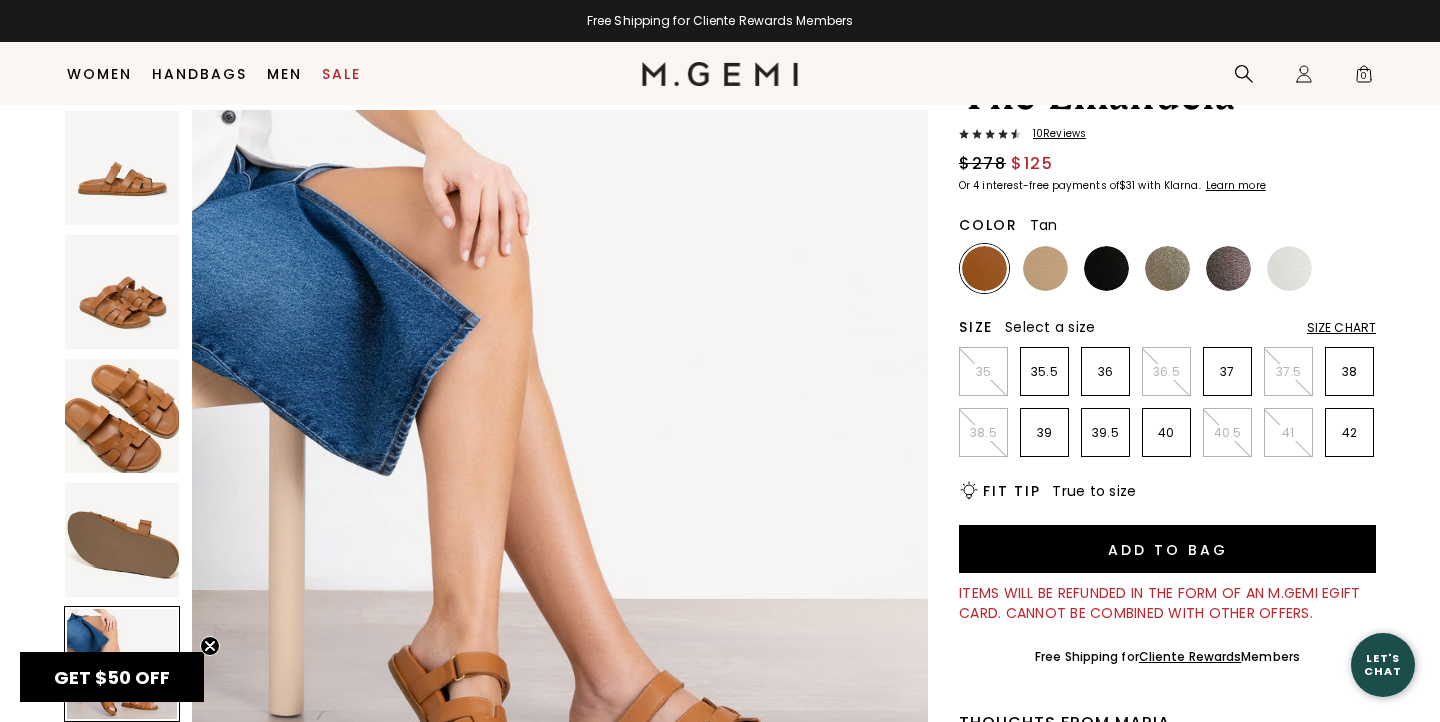 click on "10  Review s" at bounding box center [1053, 134] 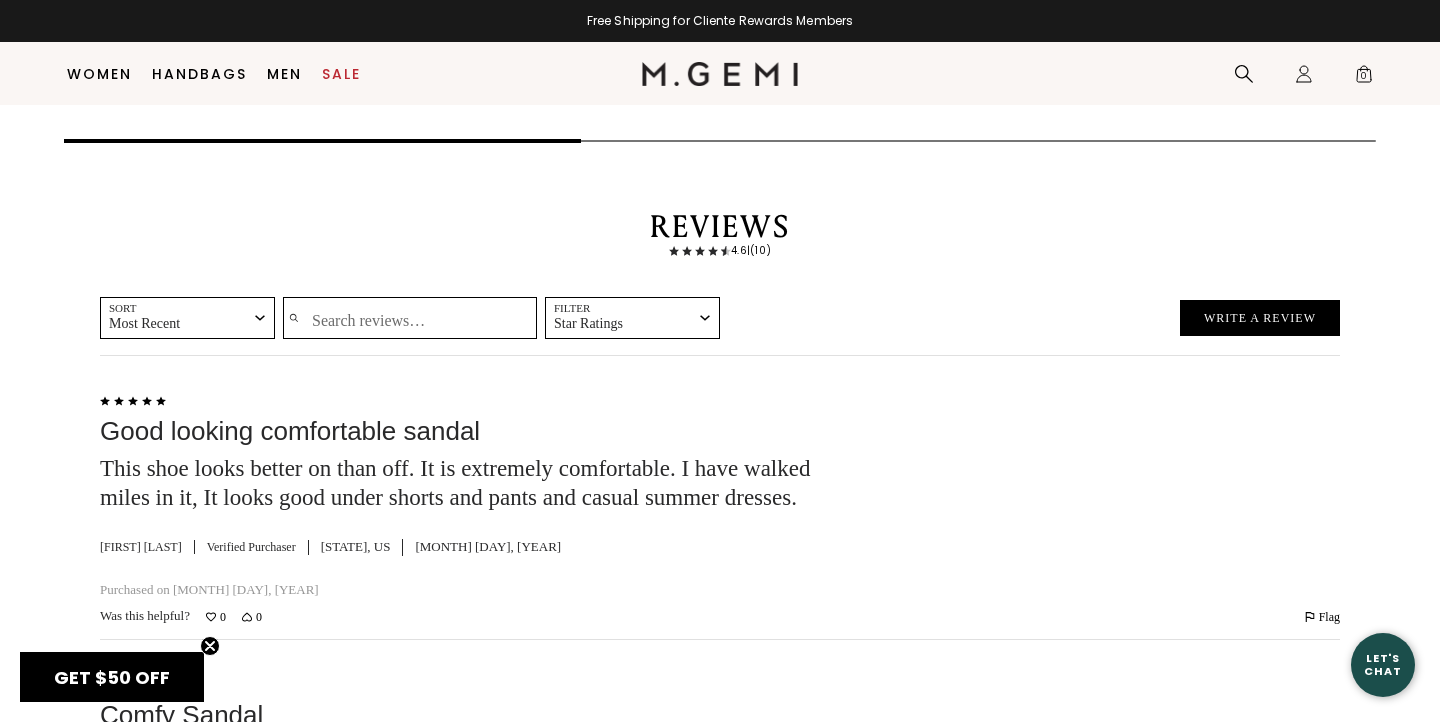 scroll, scrollTop: 3250, scrollLeft: 0, axis: vertical 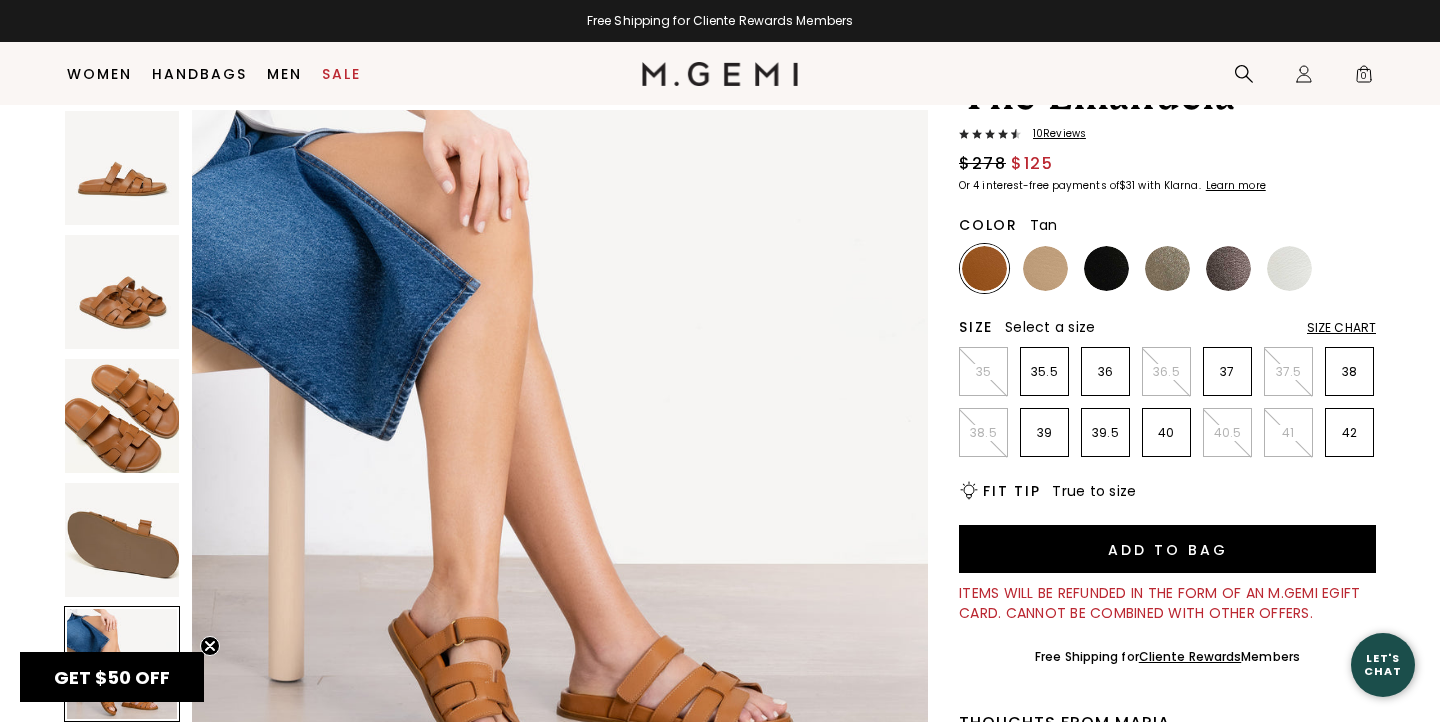 click at bounding box center (122, 416) 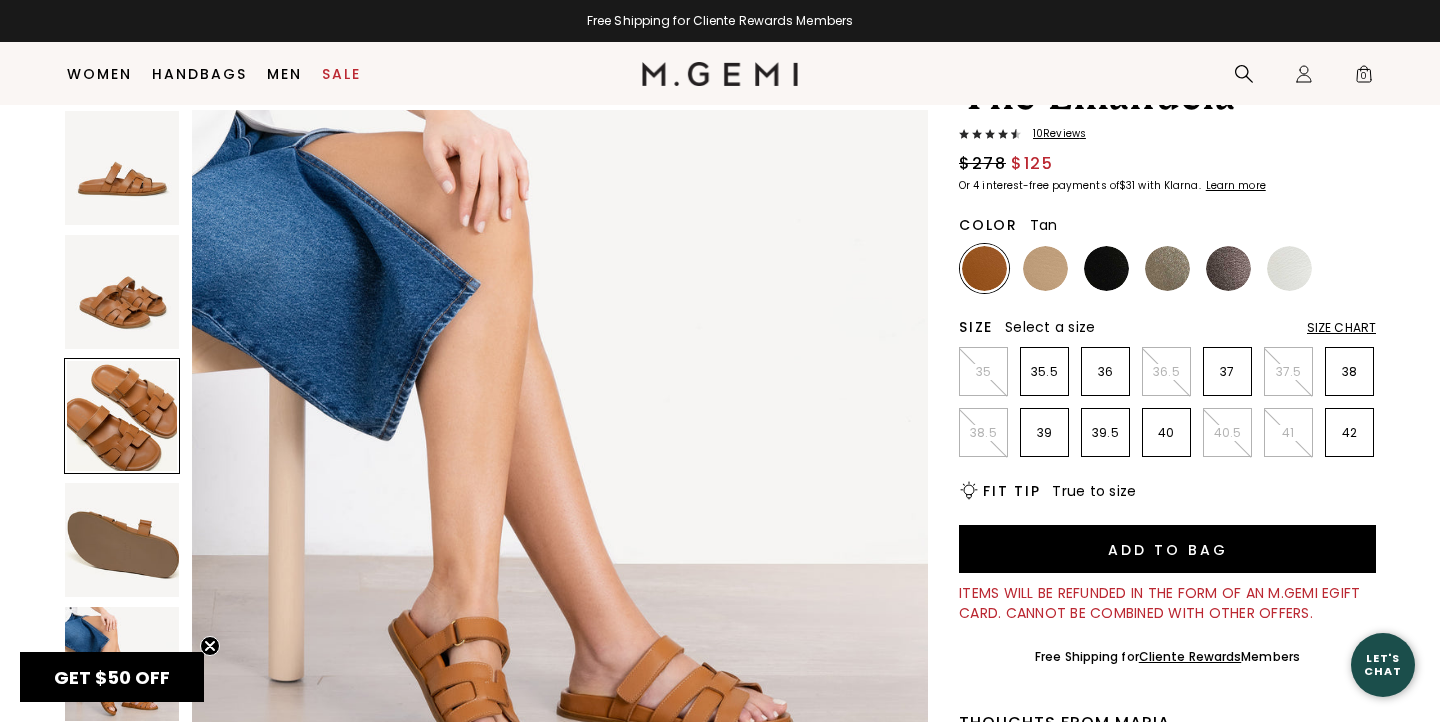 scroll, scrollTop: 1512, scrollLeft: 0, axis: vertical 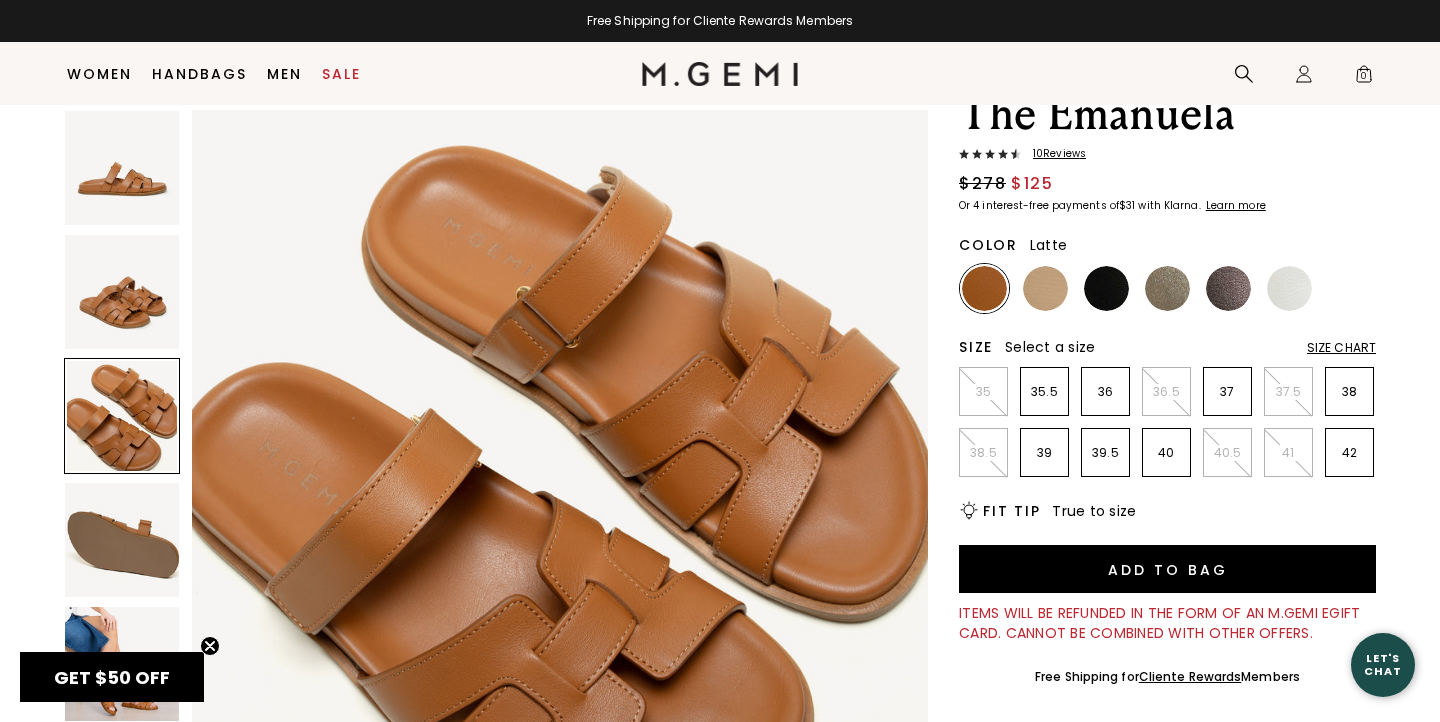 click at bounding box center [1045, 288] 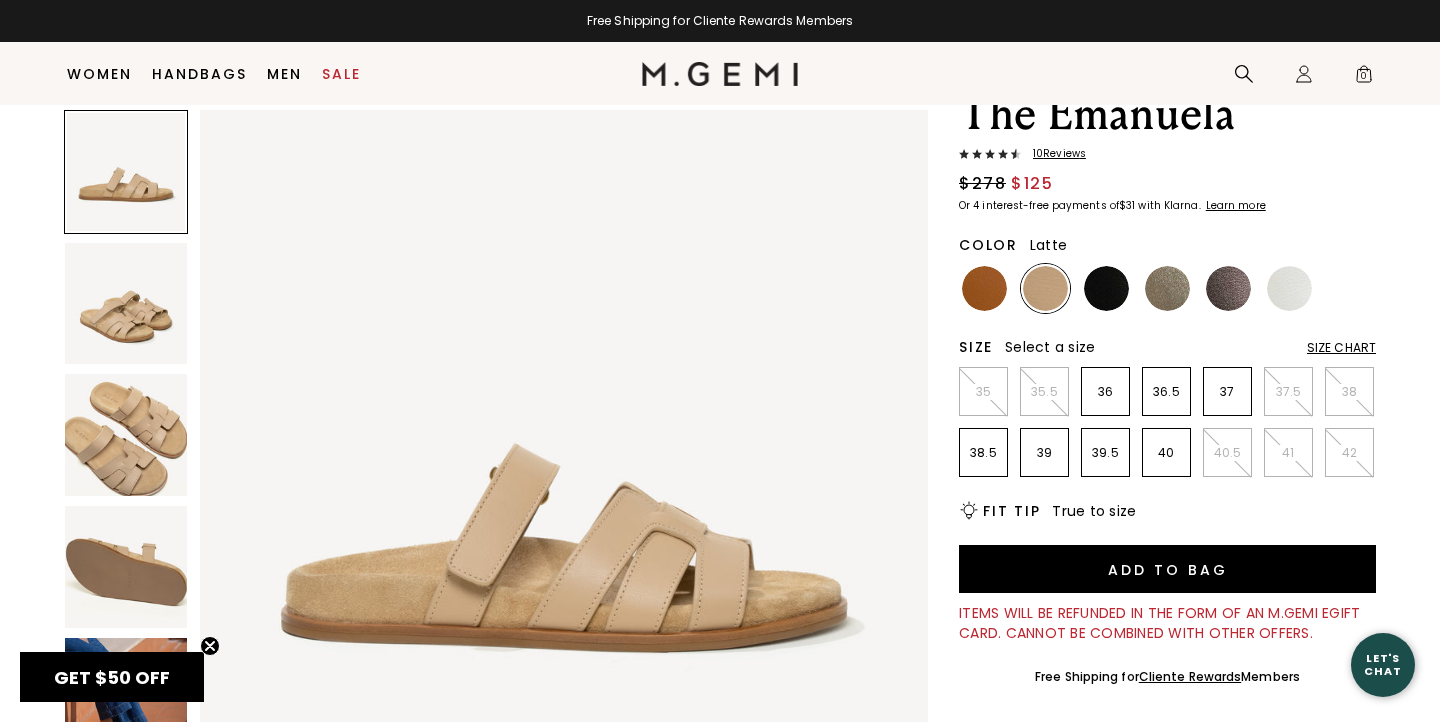 scroll, scrollTop: 0, scrollLeft: 0, axis: both 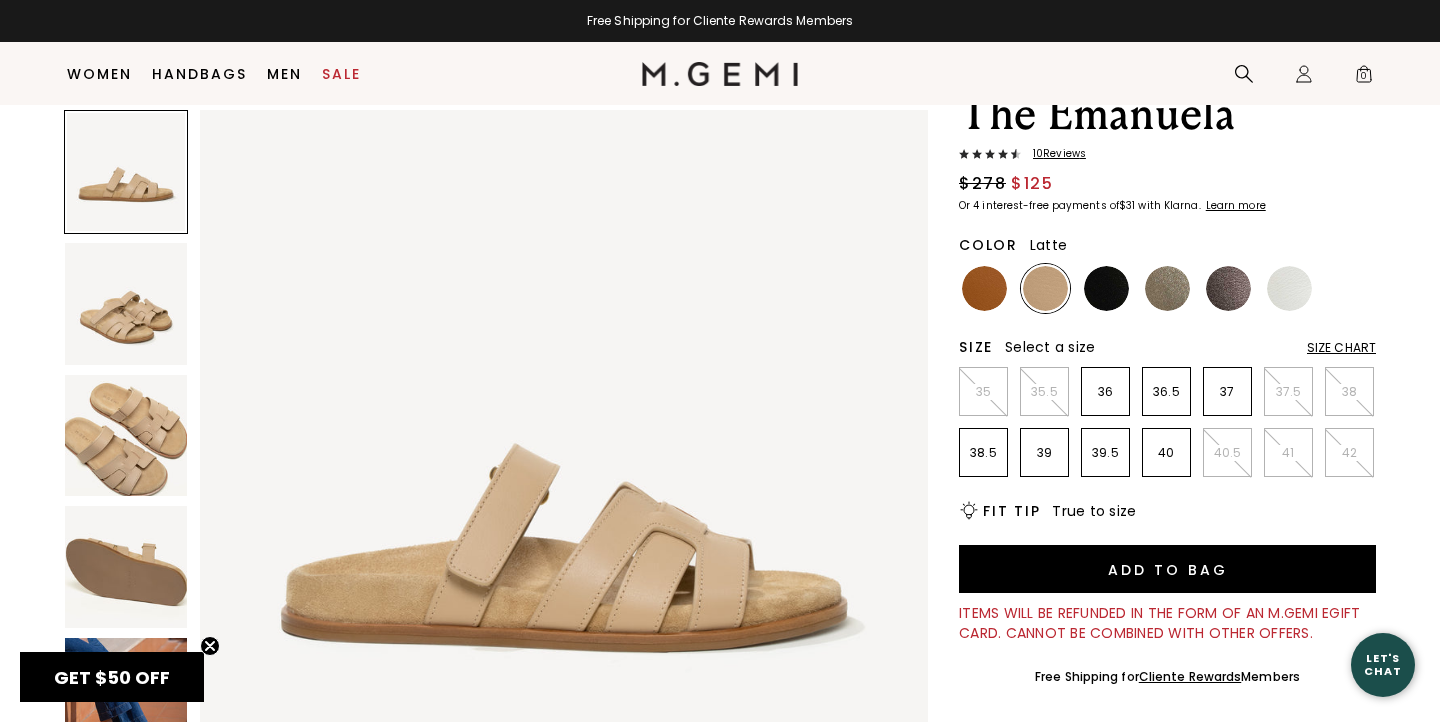 click at bounding box center (126, 304) 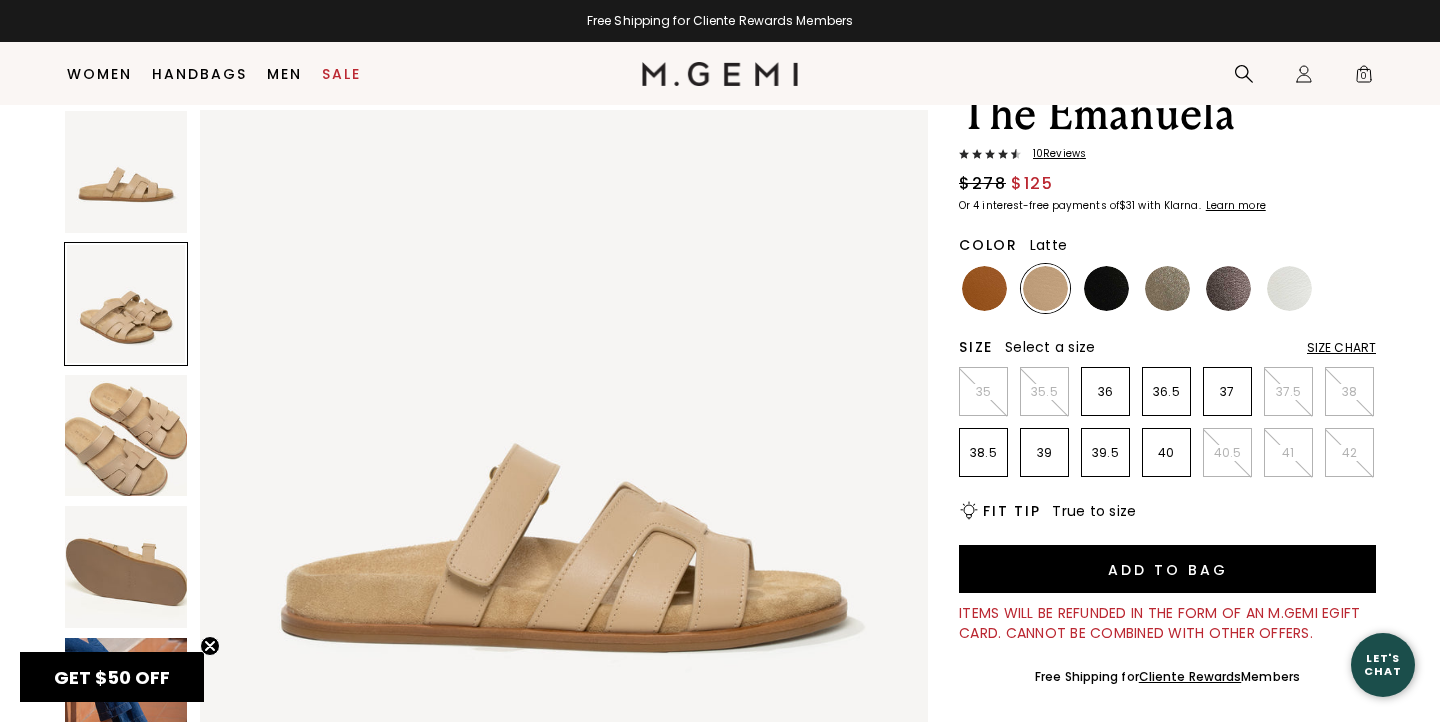 scroll, scrollTop: 748, scrollLeft: 0, axis: vertical 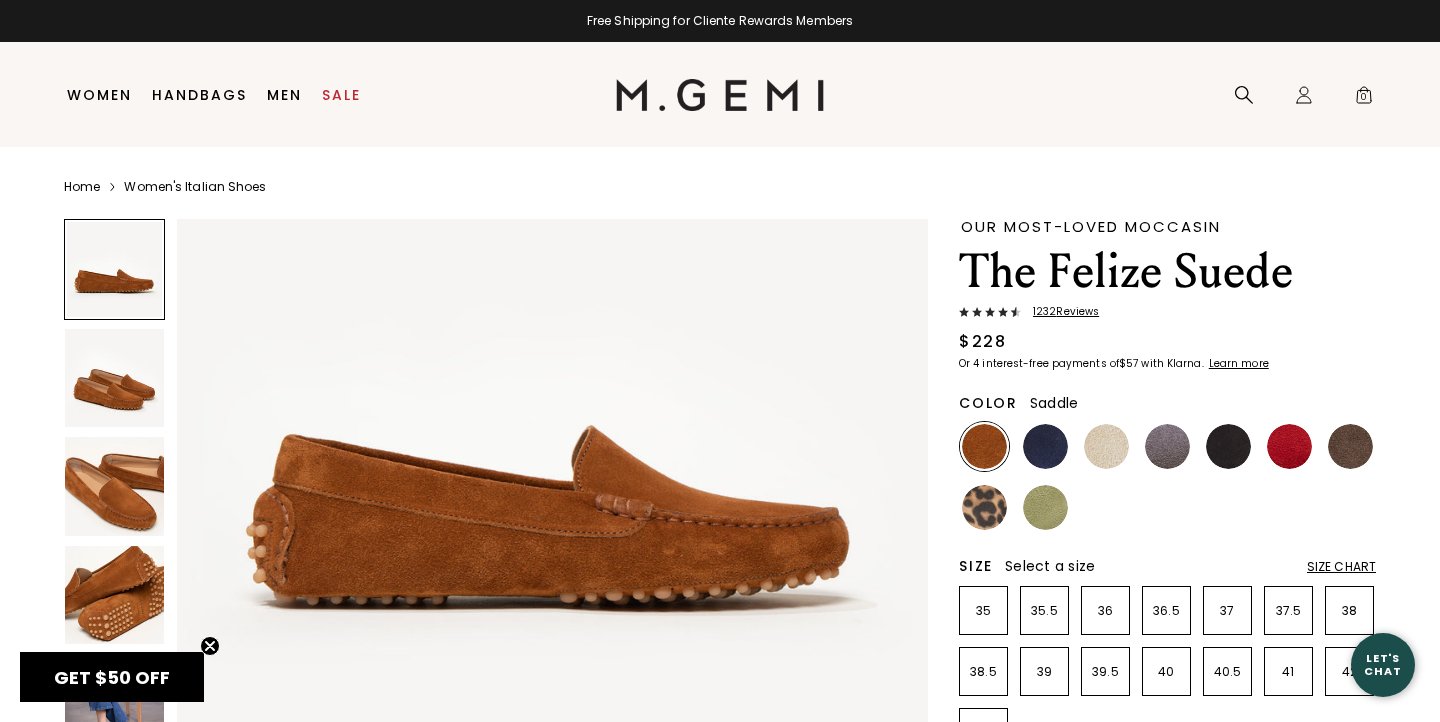 click at bounding box center (114, 486) 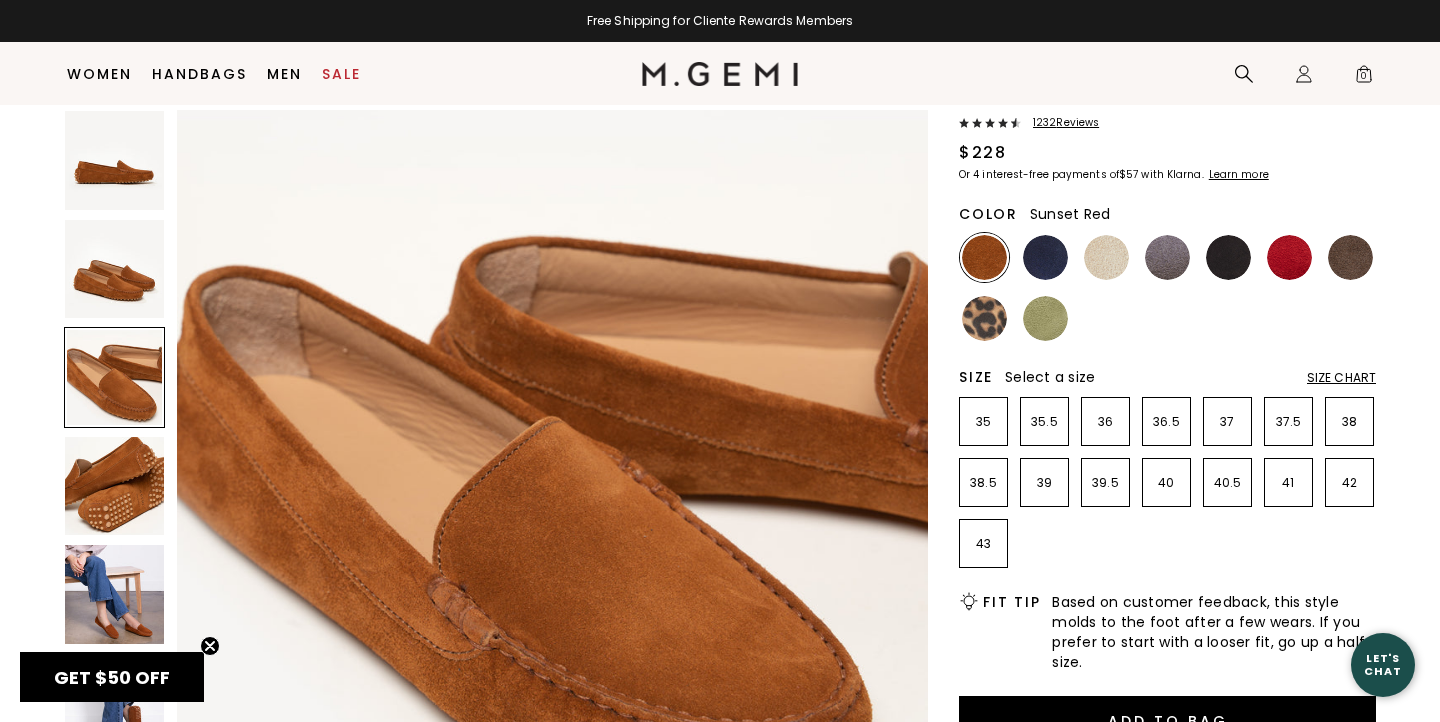 scroll, scrollTop: 151, scrollLeft: 0, axis: vertical 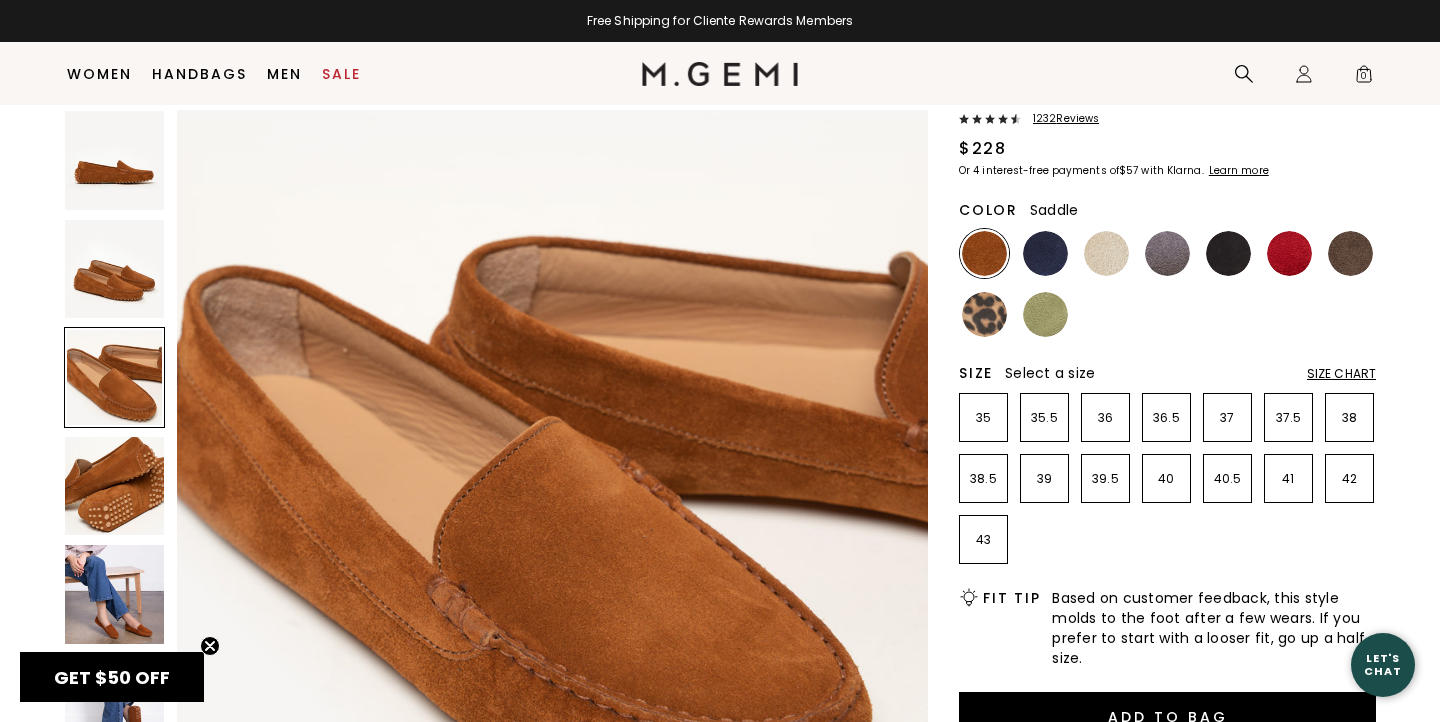 click at bounding box center (114, 594) 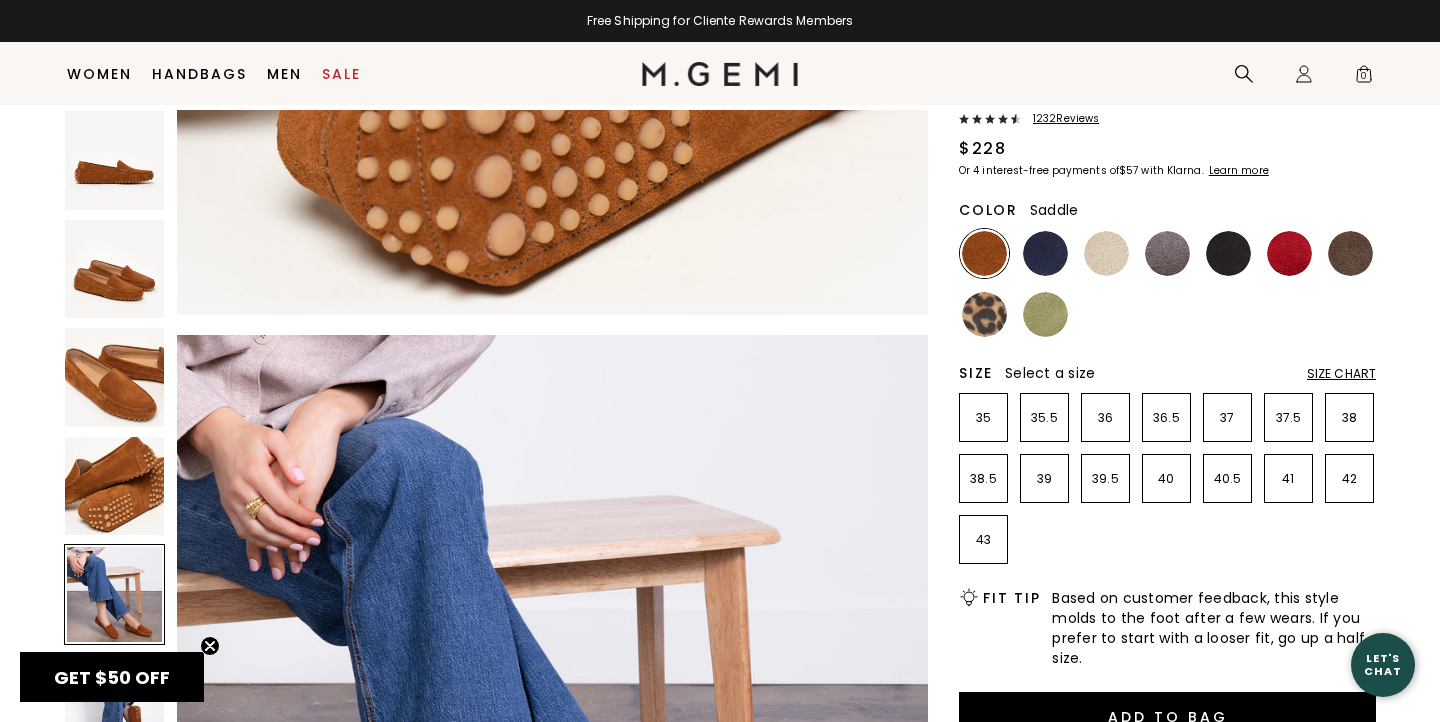 scroll, scrollTop: 3086, scrollLeft: 0, axis: vertical 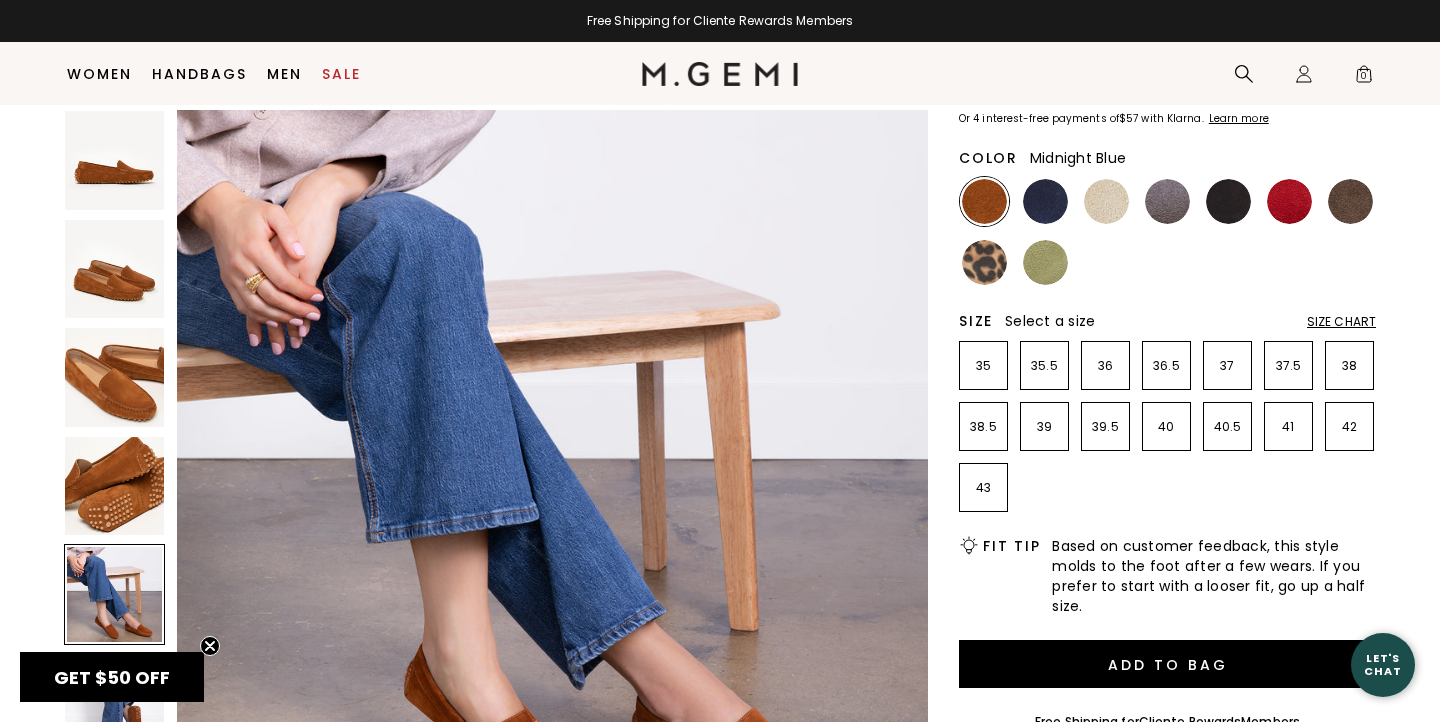 click at bounding box center (1045, 201) 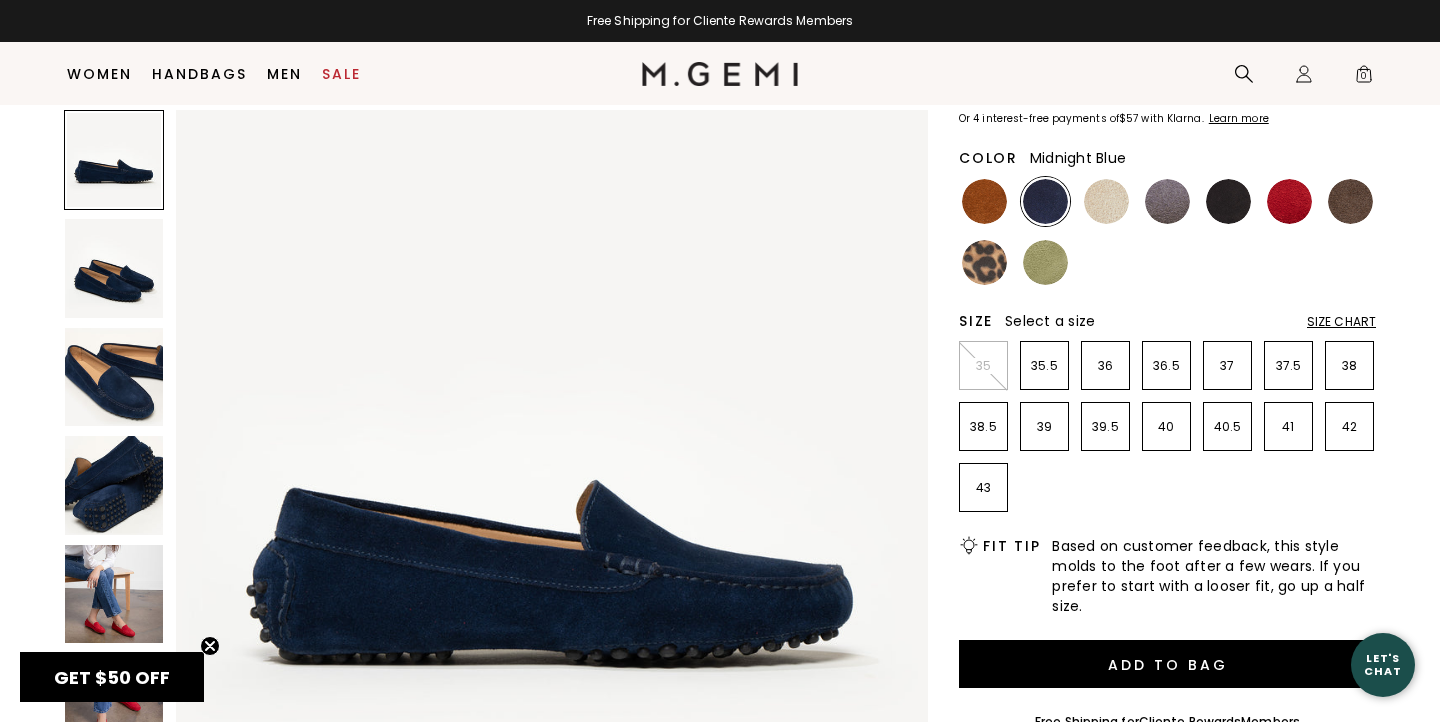 scroll, scrollTop: 0, scrollLeft: 0, axis: both 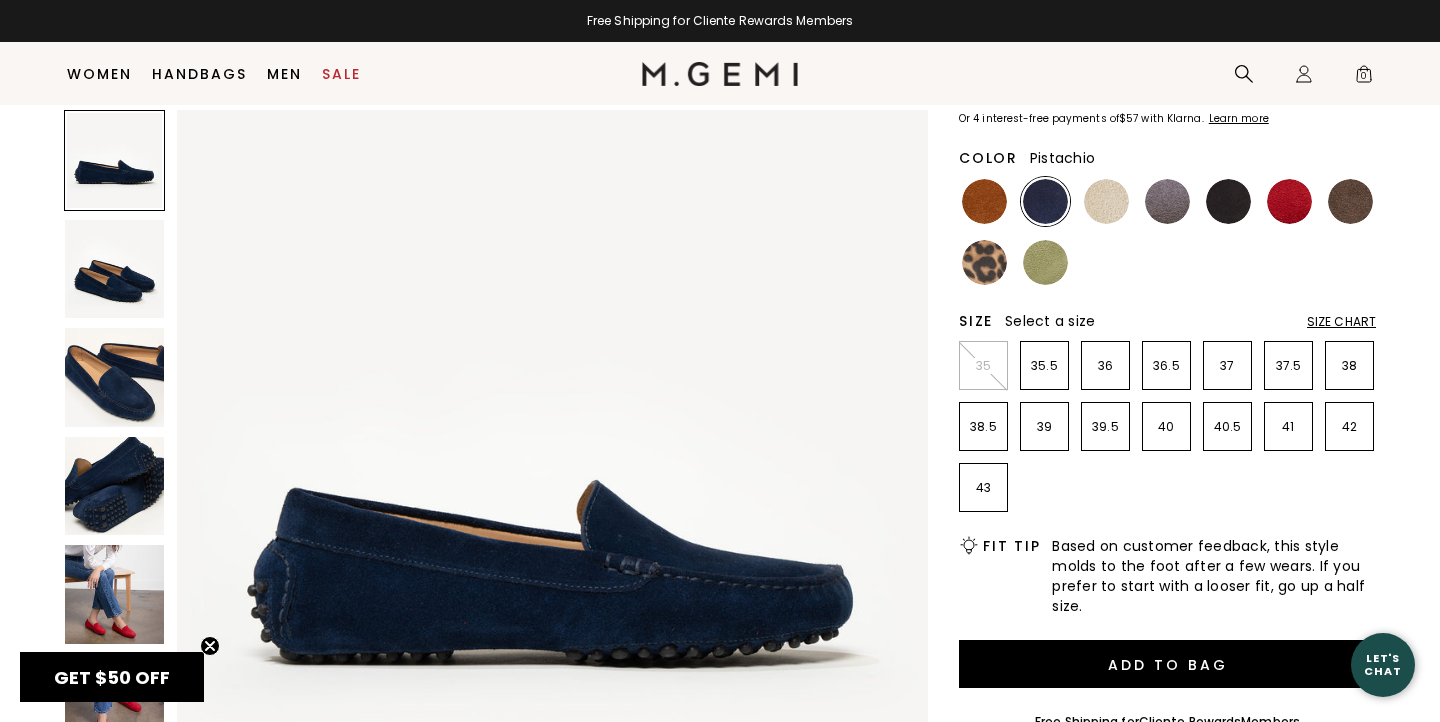 click at bounding box center (1045, 262) 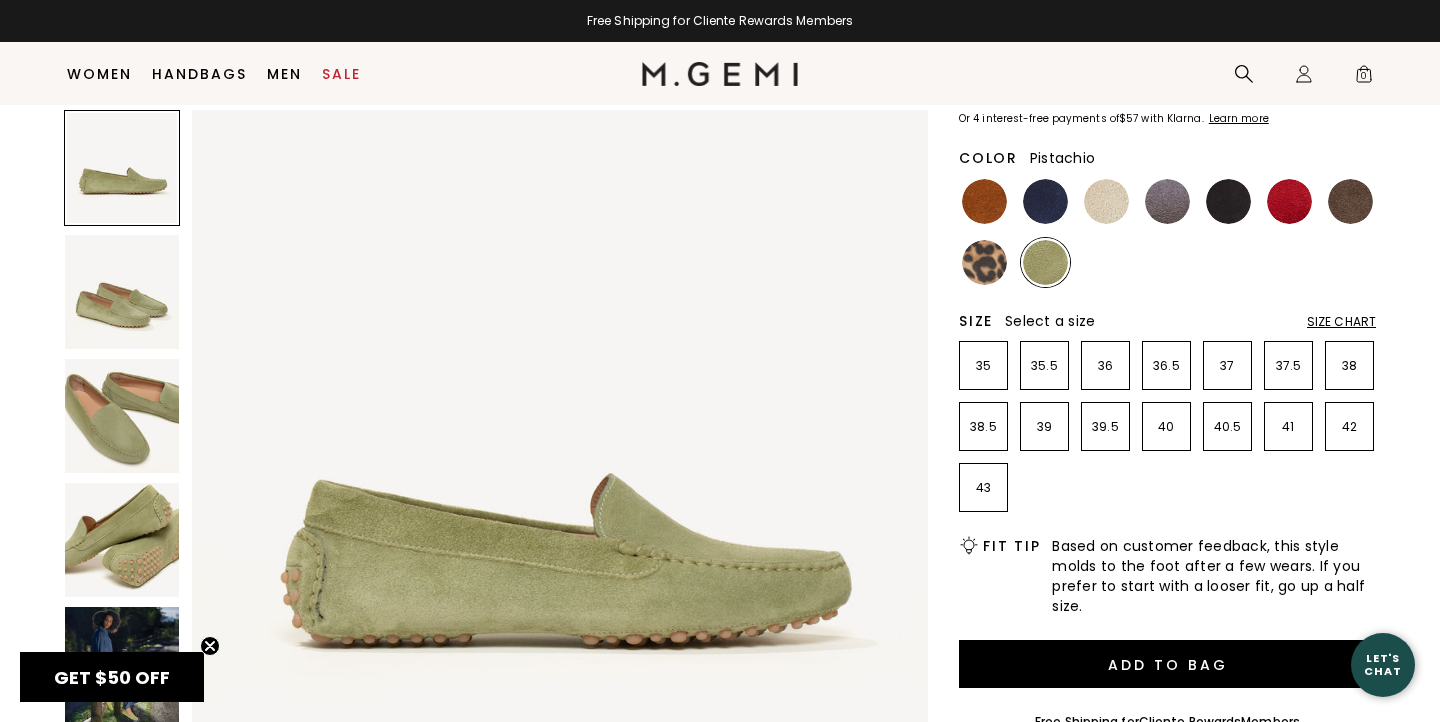 scroll, scrollTop: 0, scrollLeft: 0, axis: both 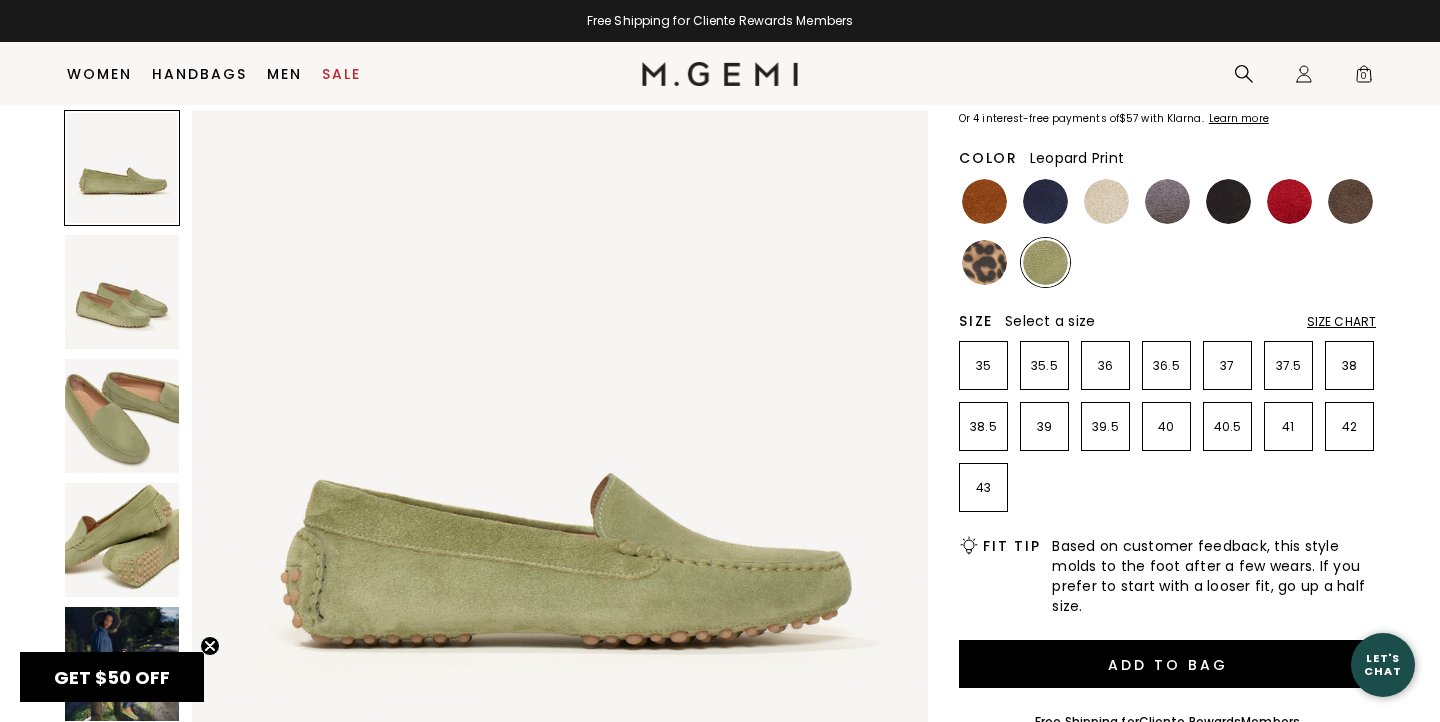 click at bounding box center (984, 262) 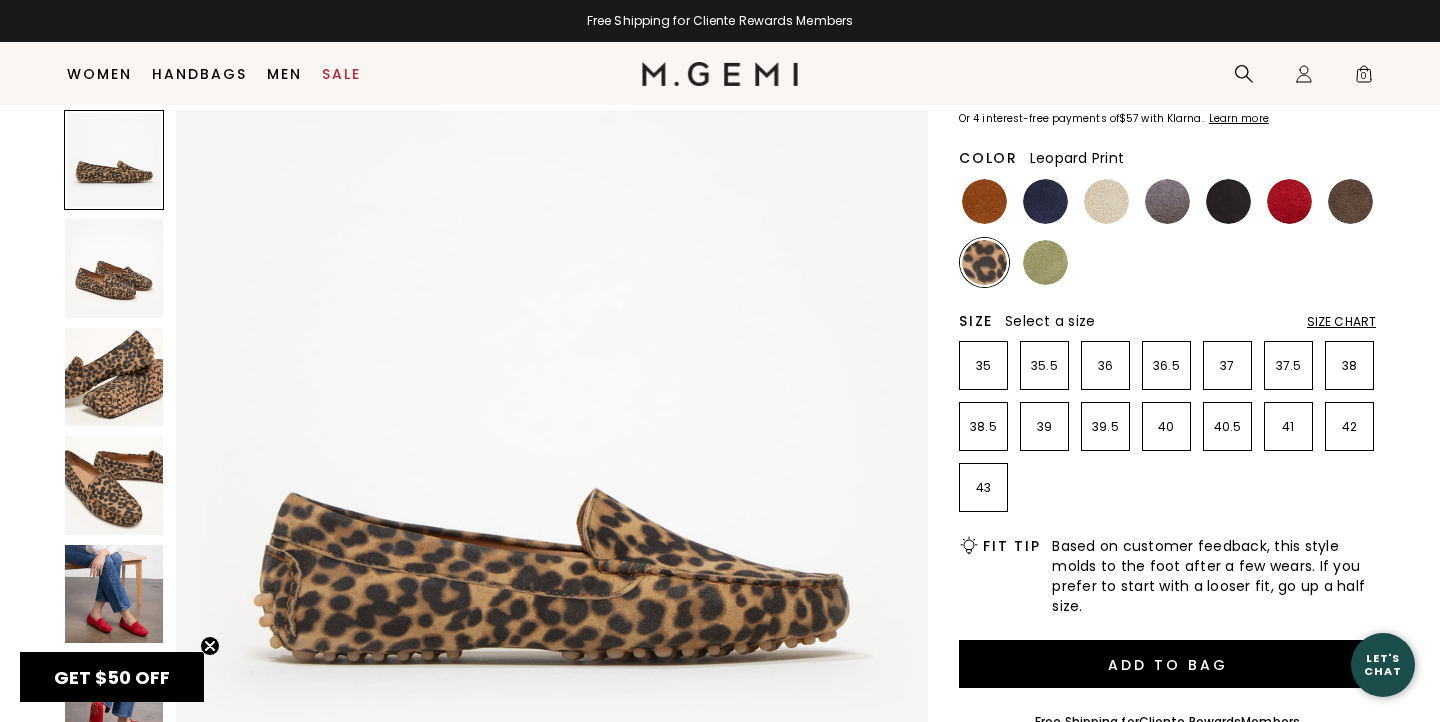 scroll, scrollTop: 0, scrollLeft: 0, axis: both 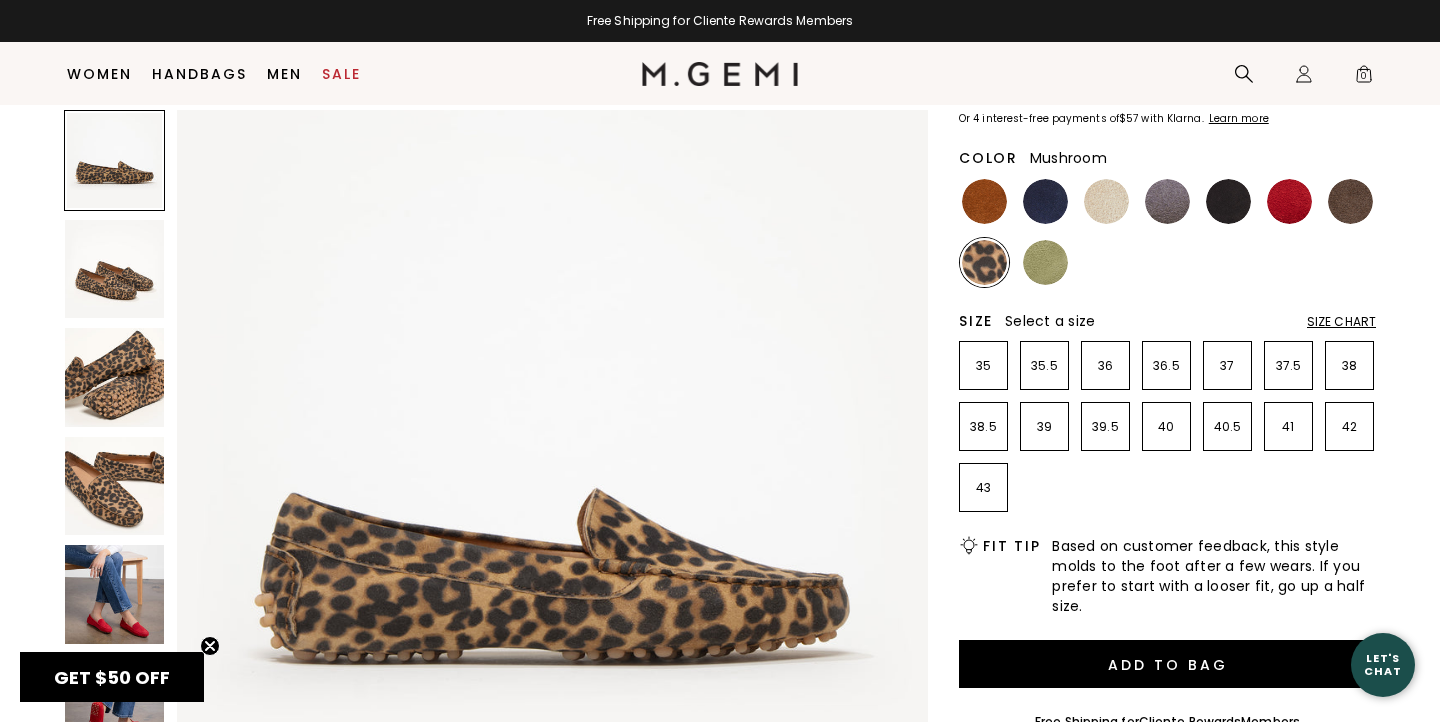 click at bounding box center [1350, 201] 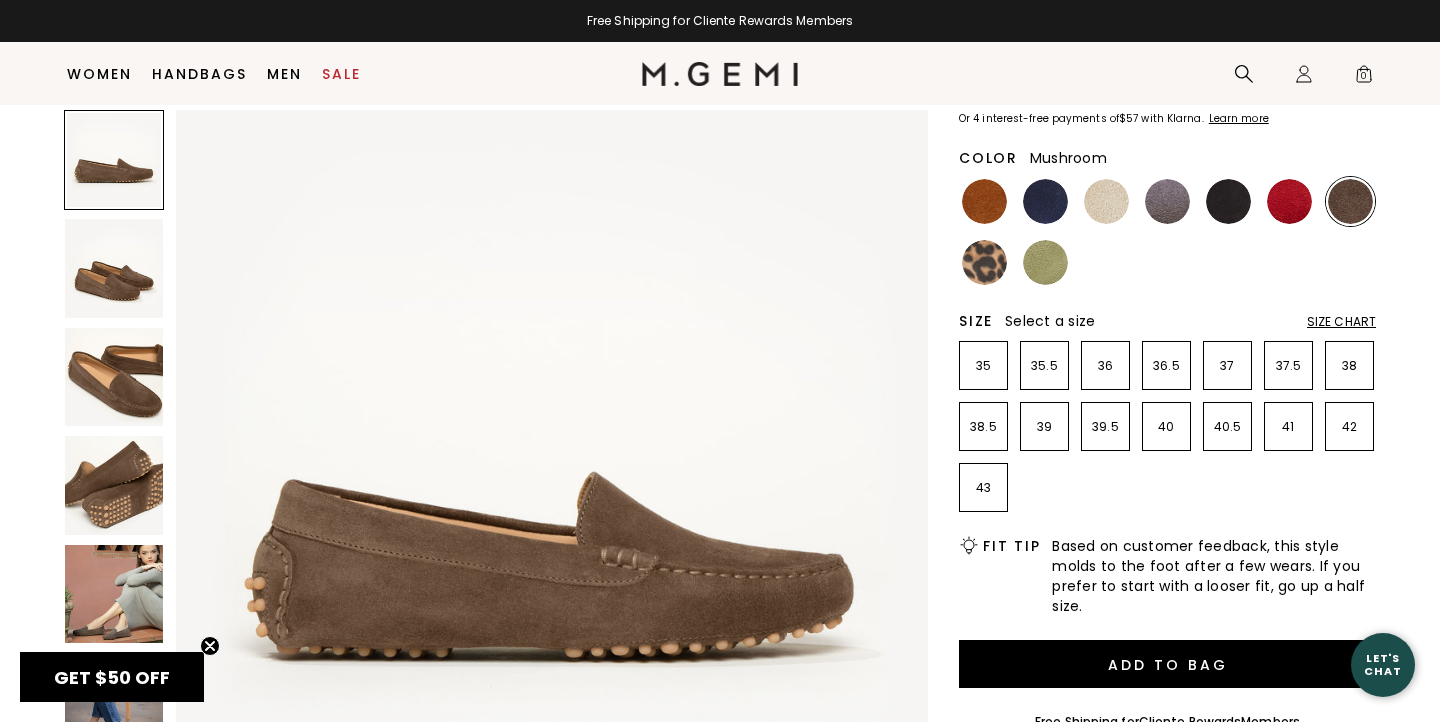 scroll, scrollTop: 0, scrollLeft: 0, axis: both 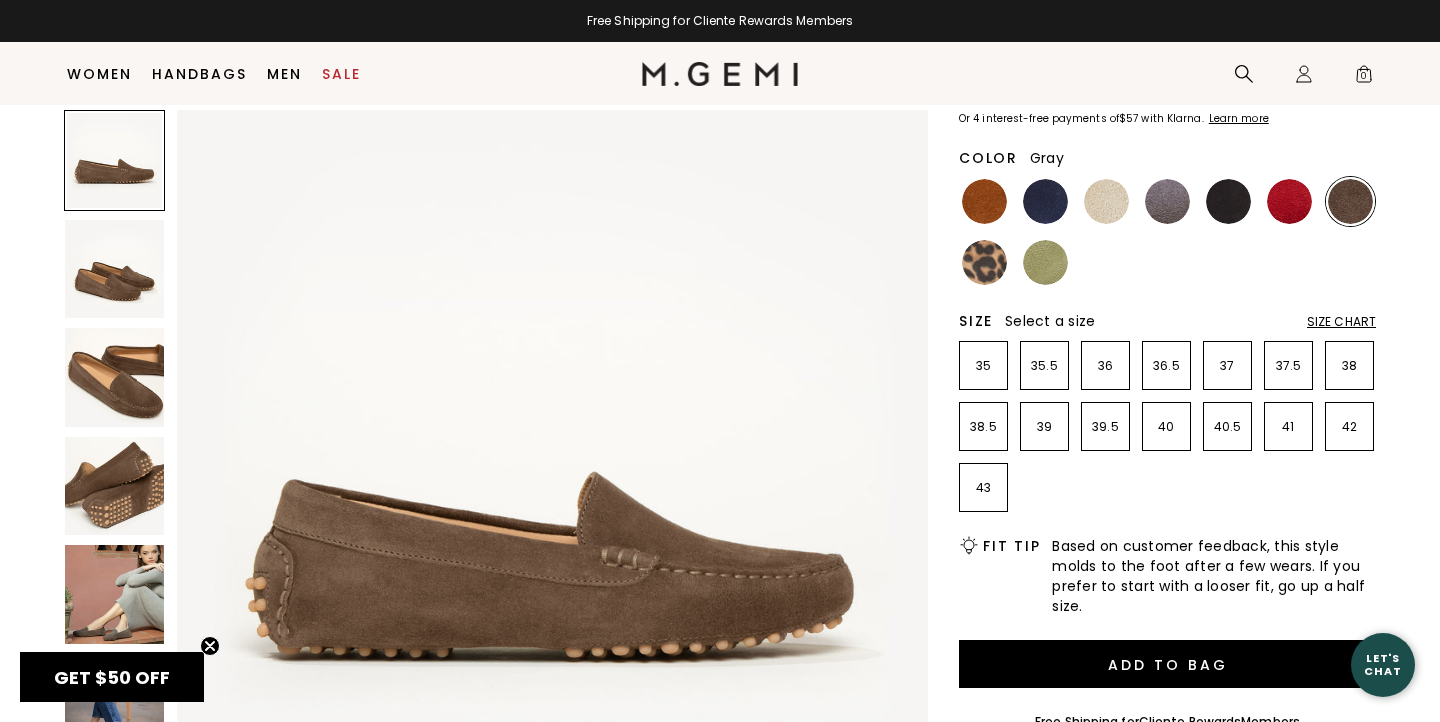 click at bounding box center (1167, 201) 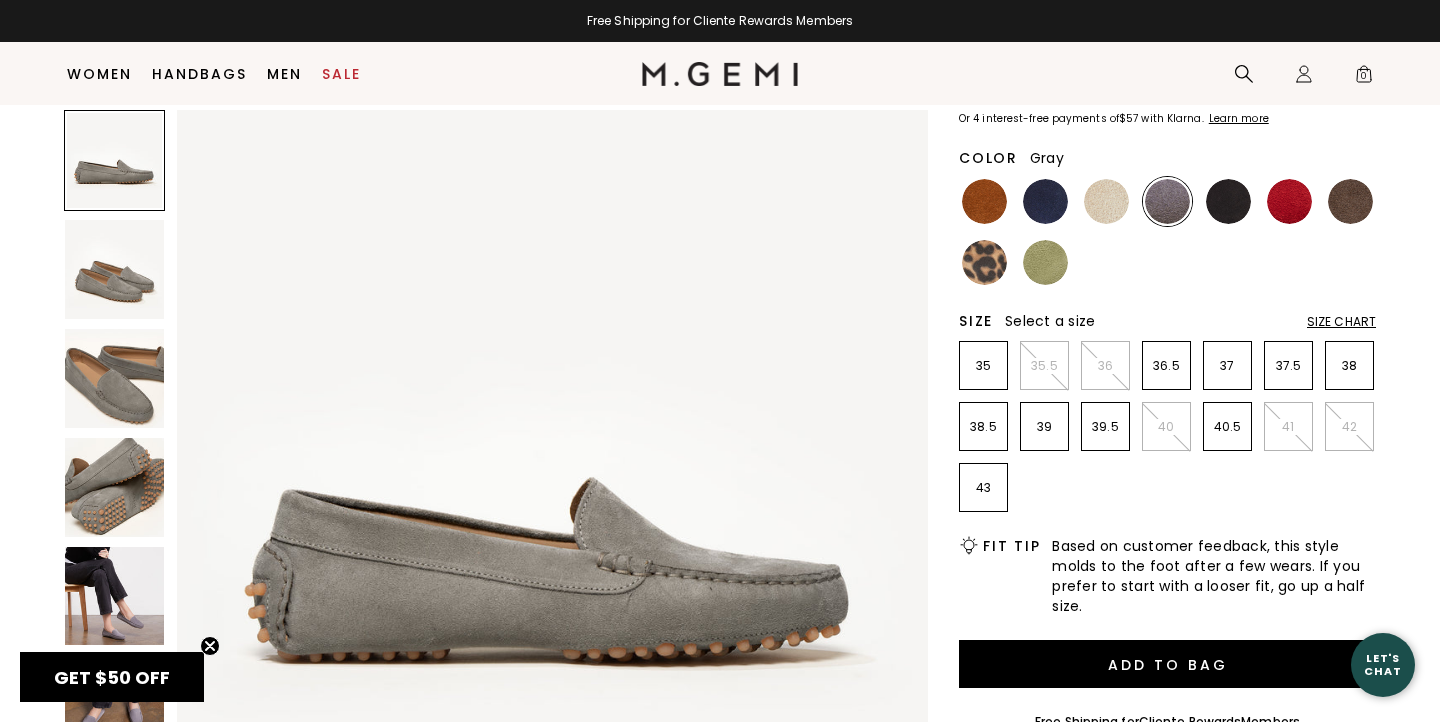scroll, scrollTop: 0, scrollLeft: 0, axis: both 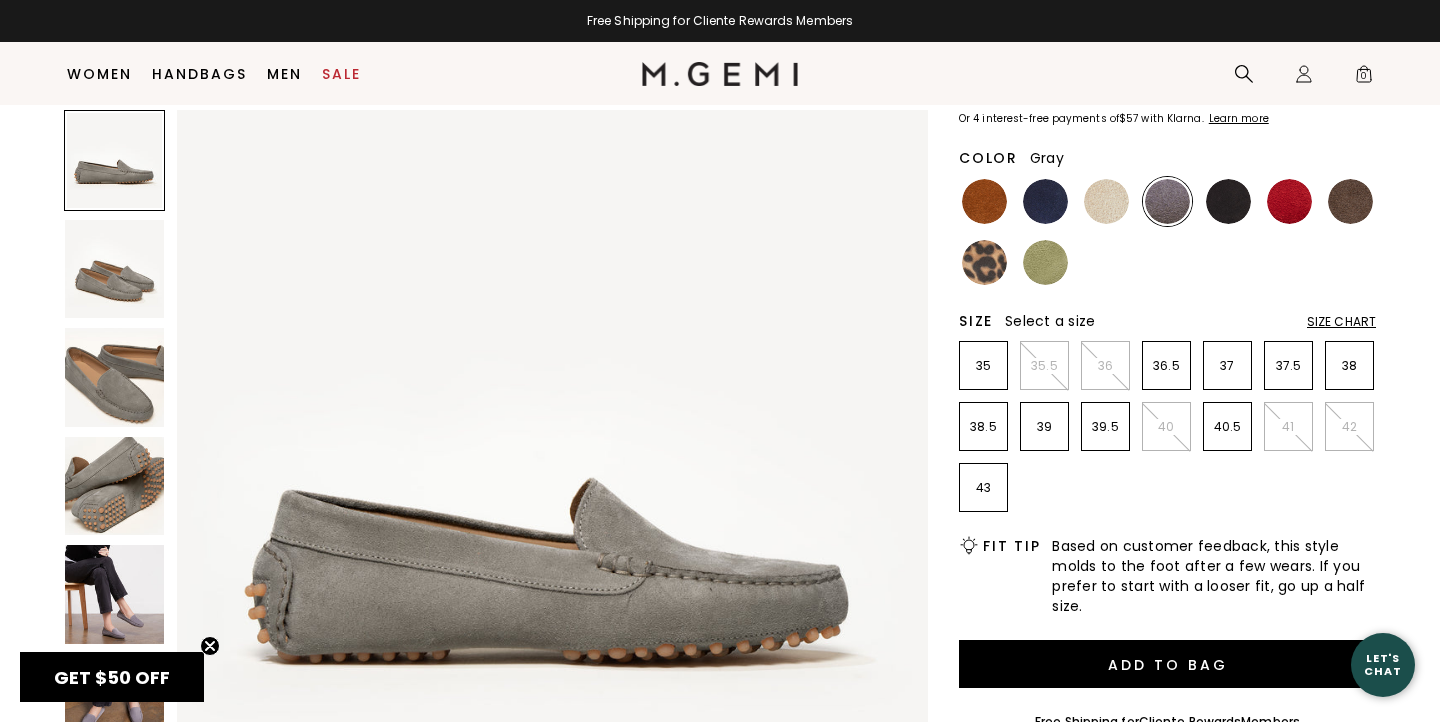 click on "Size Chart" at bounding box center [1341, 322] 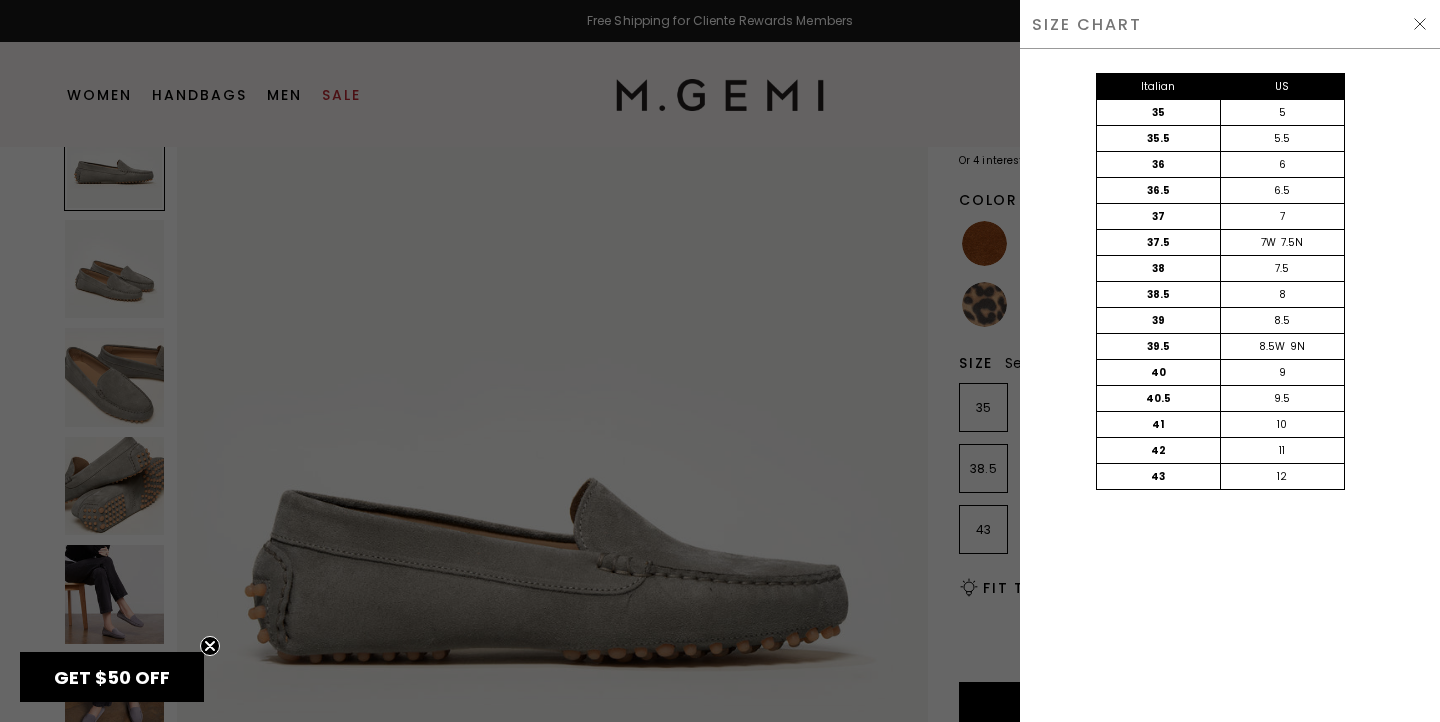 click at bounding box center [1420, 24] 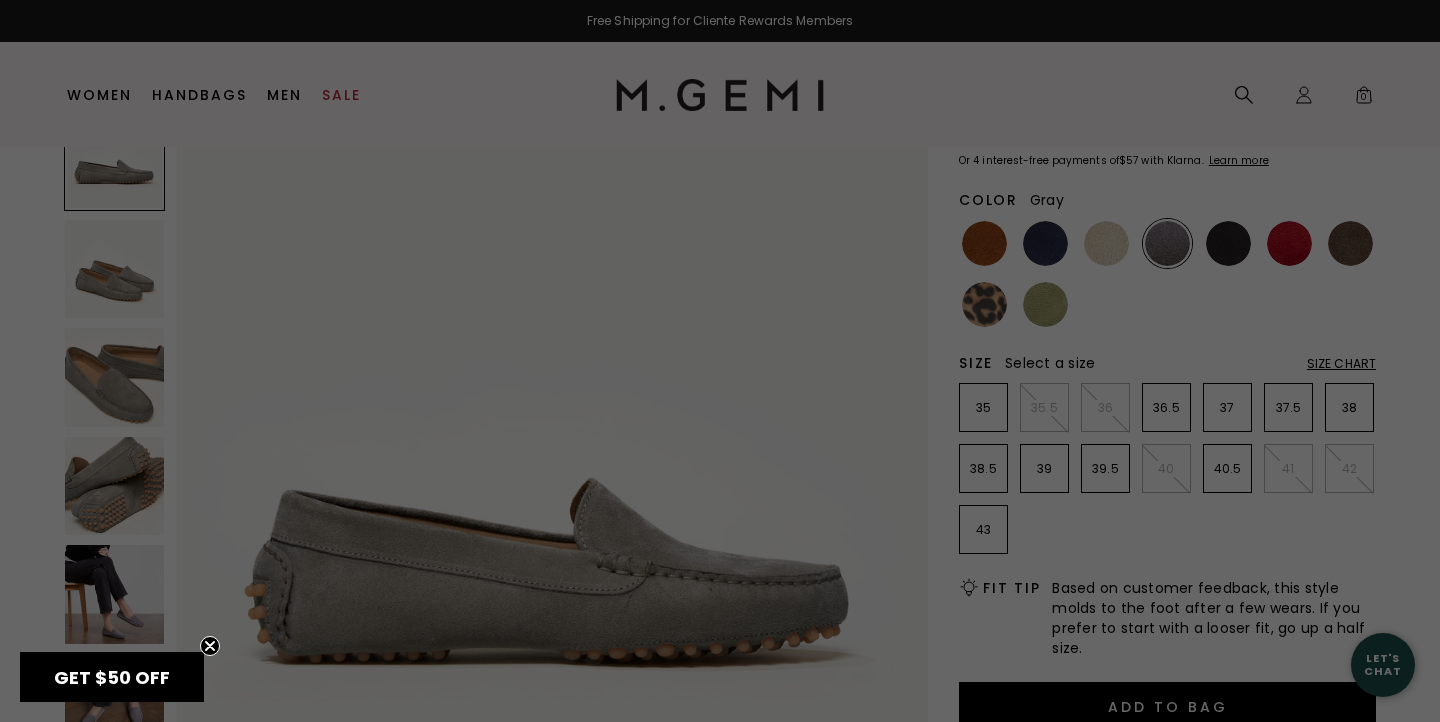 scroll, scrollTop: 203, scrollLeft: 0, axis: vertical 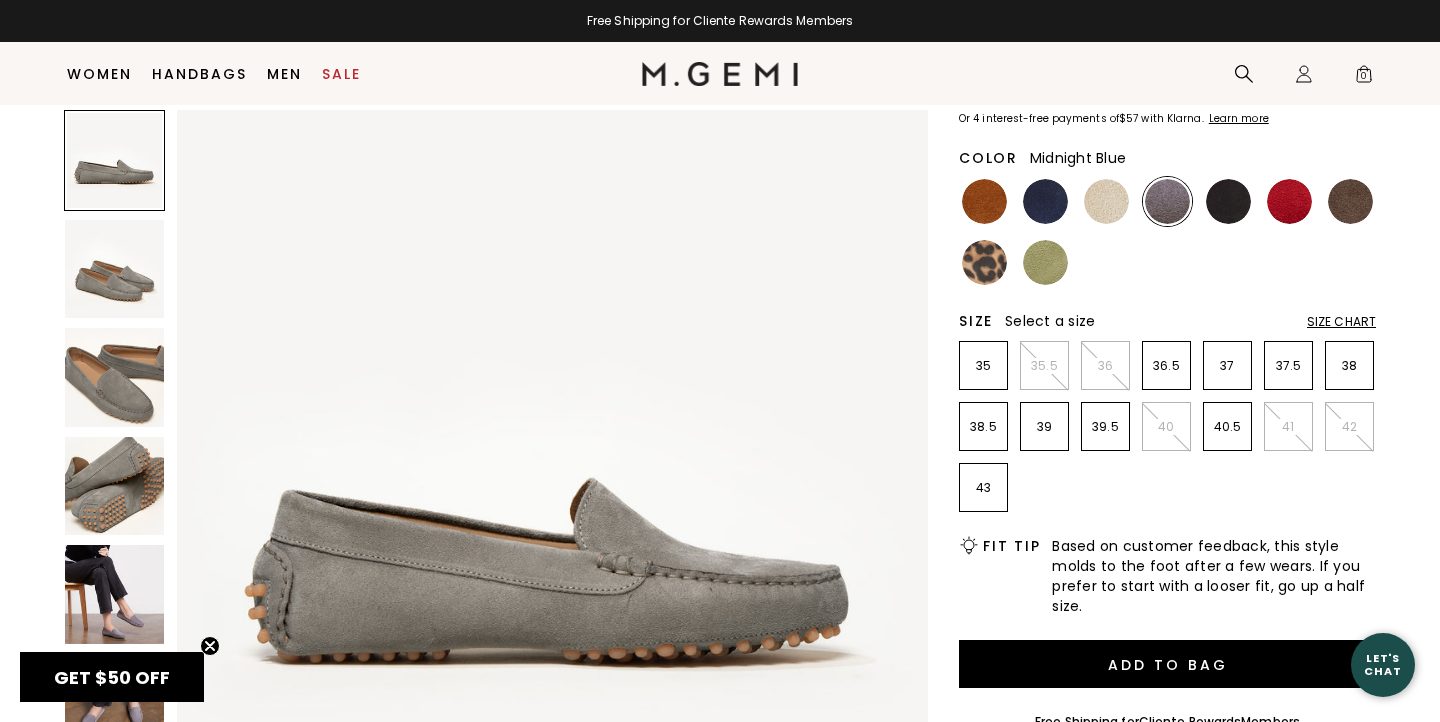 click at bounding box center [1045, 201] 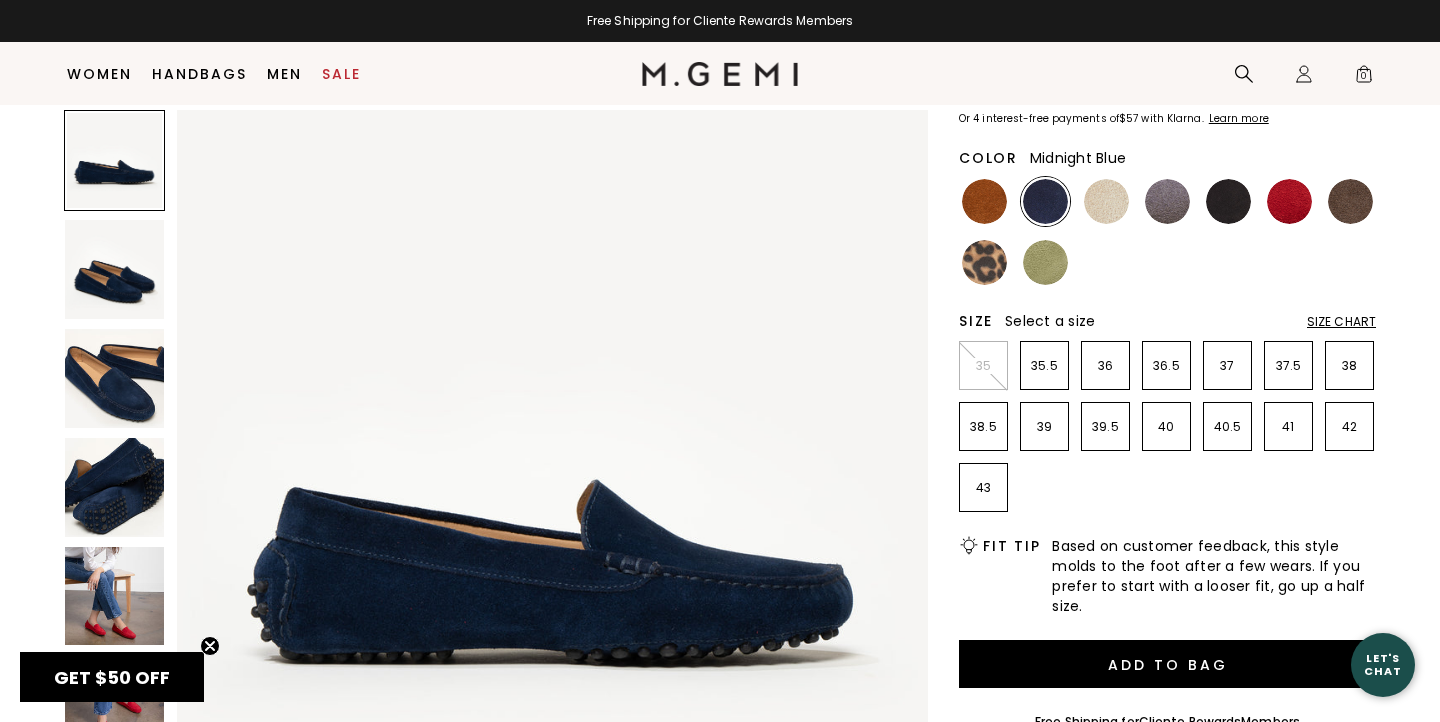 scroll, scrollTop: 0, scrollLeft: 0, axis: both 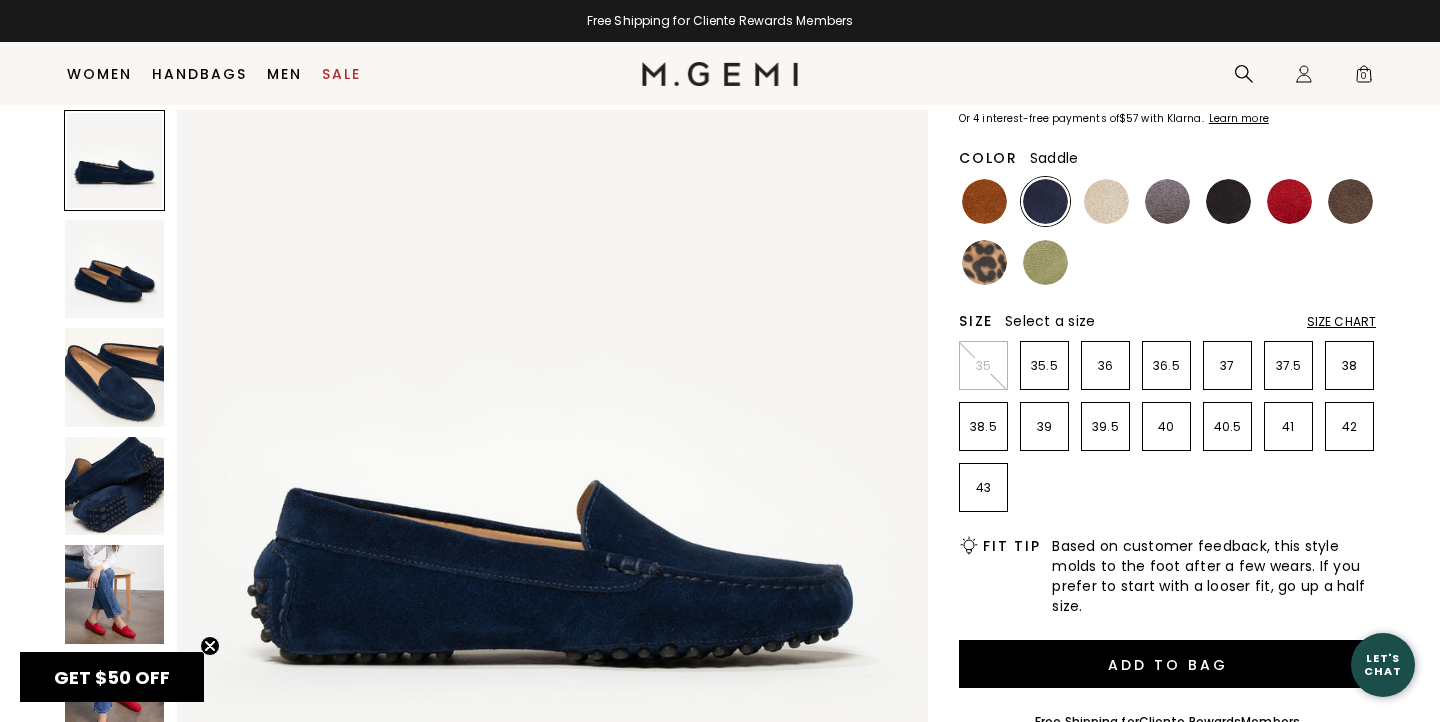 click at bounding box center (984, 201) 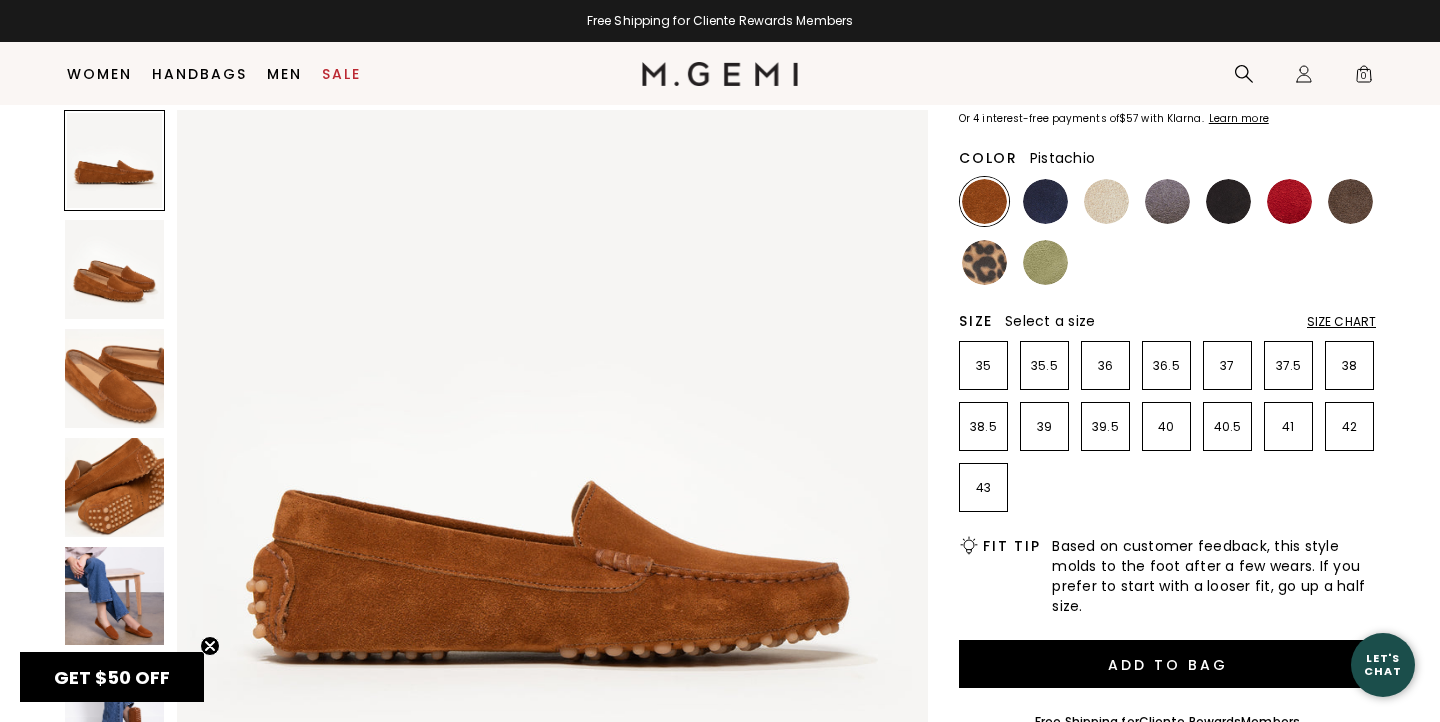 scroll, scrollTop: 0, scrollLeft: 0, axis: both 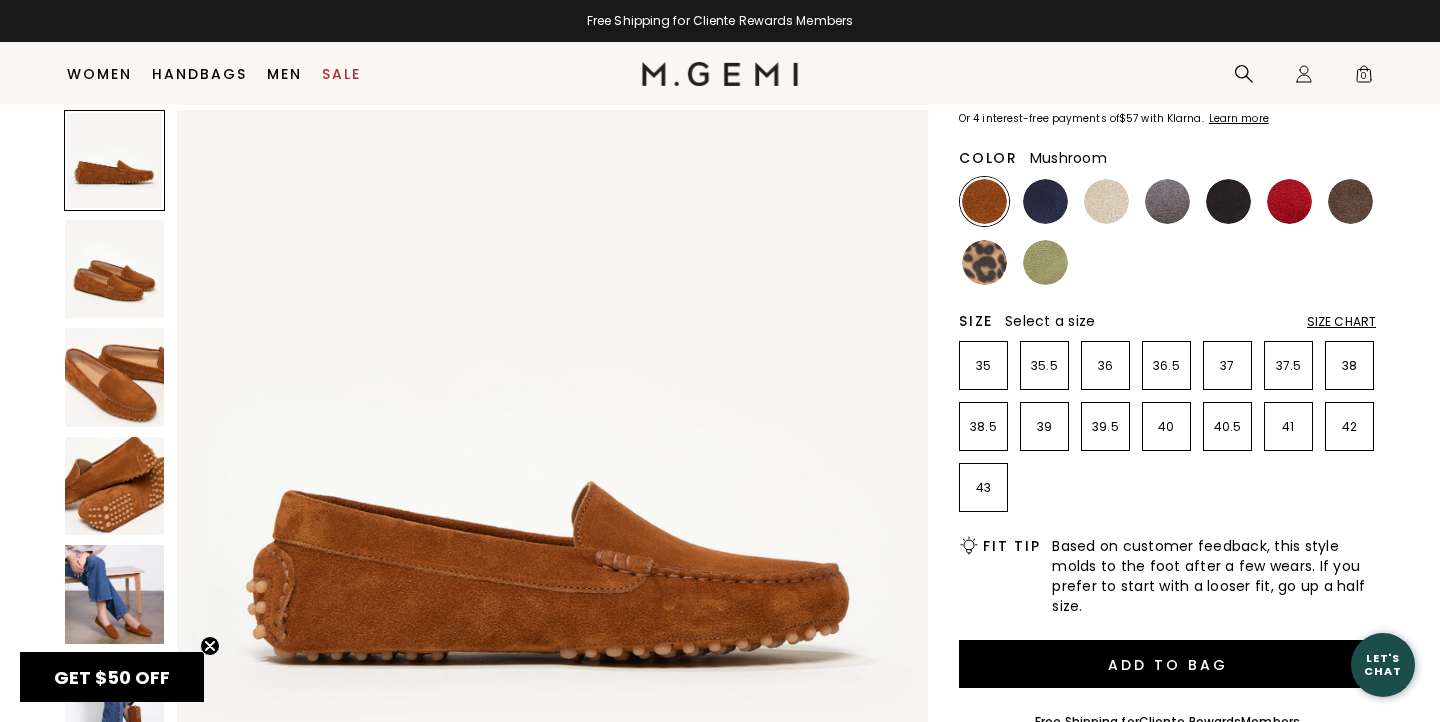 click at bounding box center [1350, 201] 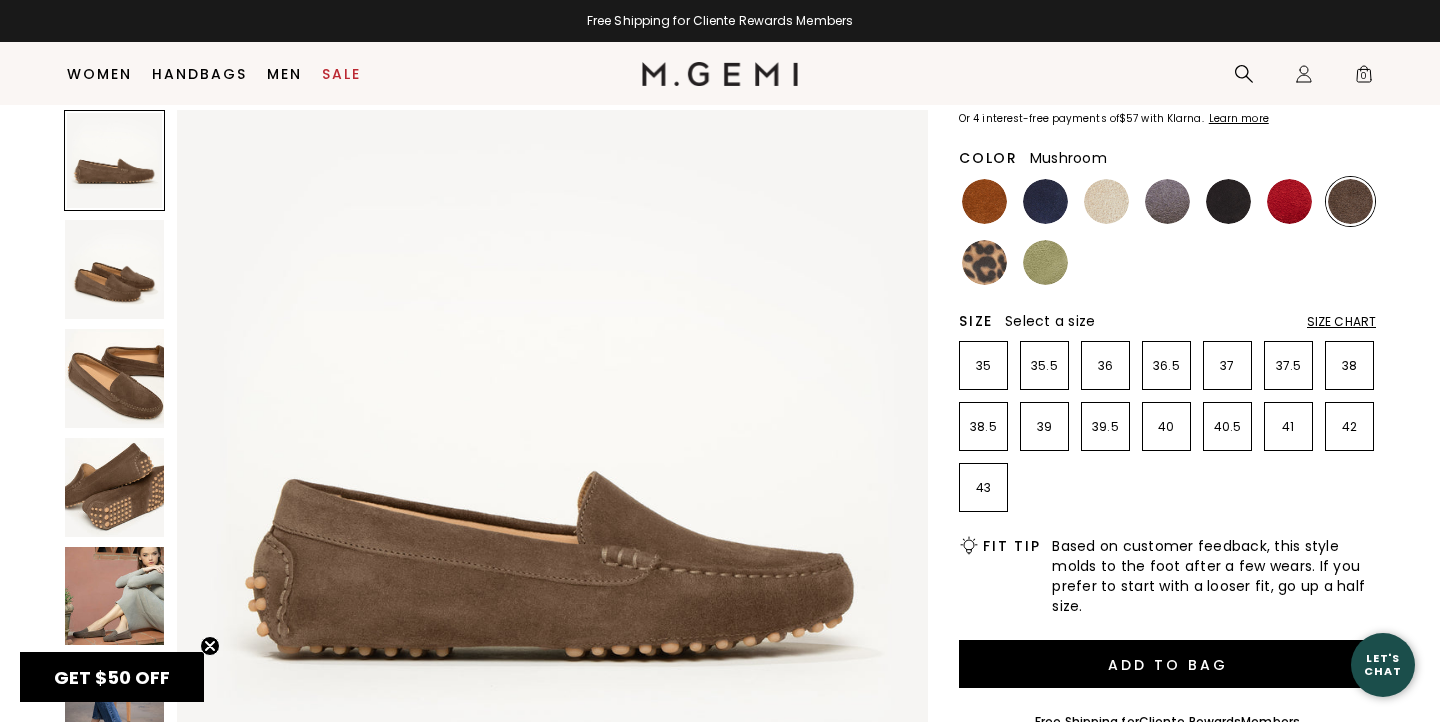 scroll, scrollTop: 0, scrollLeft: 0, axis: both 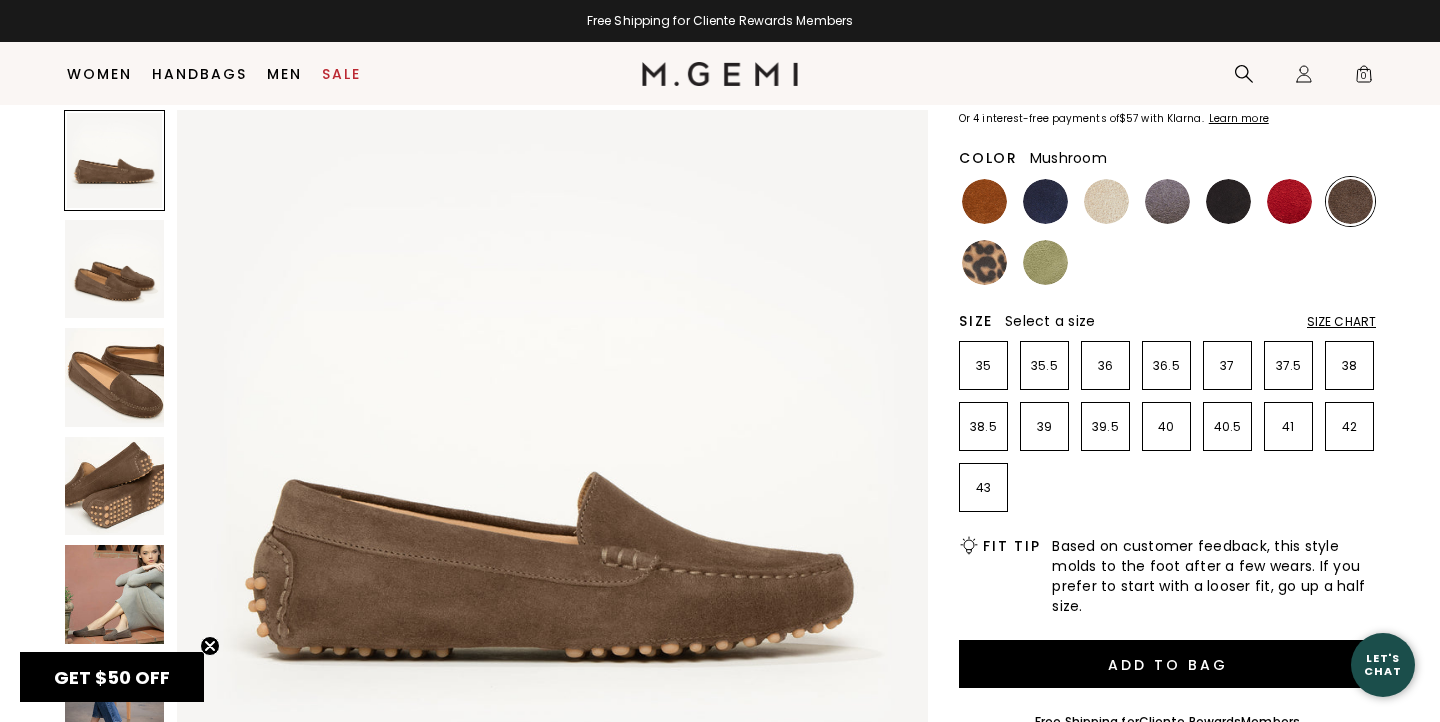 click at bounding box center (114, 594) 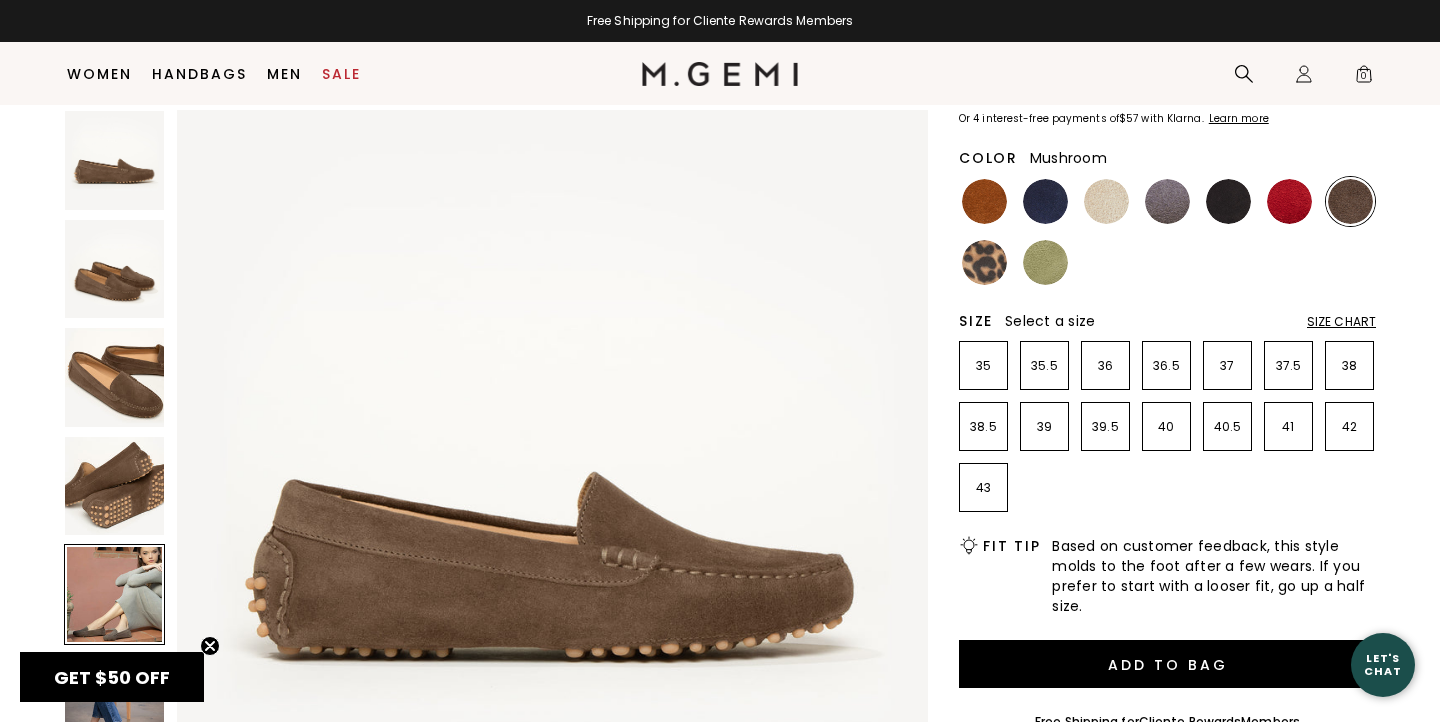 scroll, scrollTop: 3086, scrollLeft: 0, axis: vertical 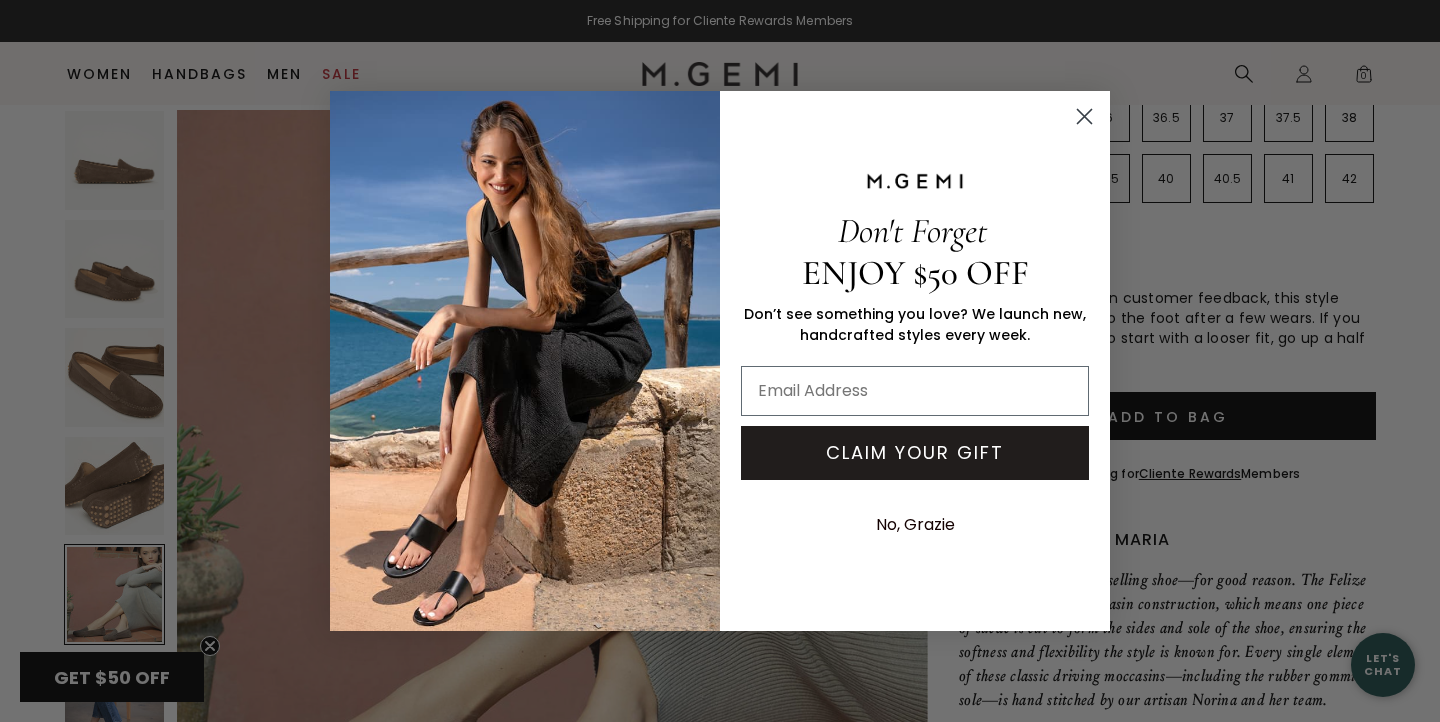 click 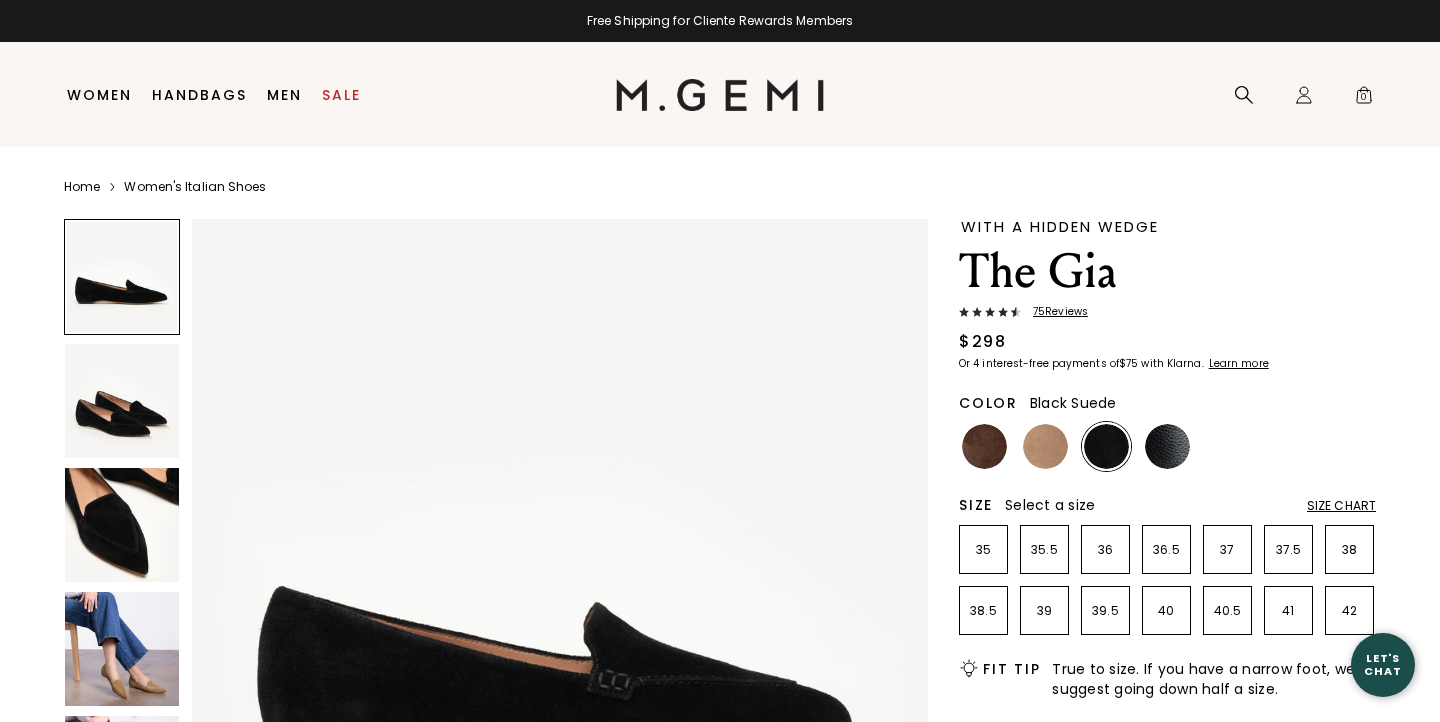 scroll, scrollTop: 0, scrollLeft: 0, axis: both 